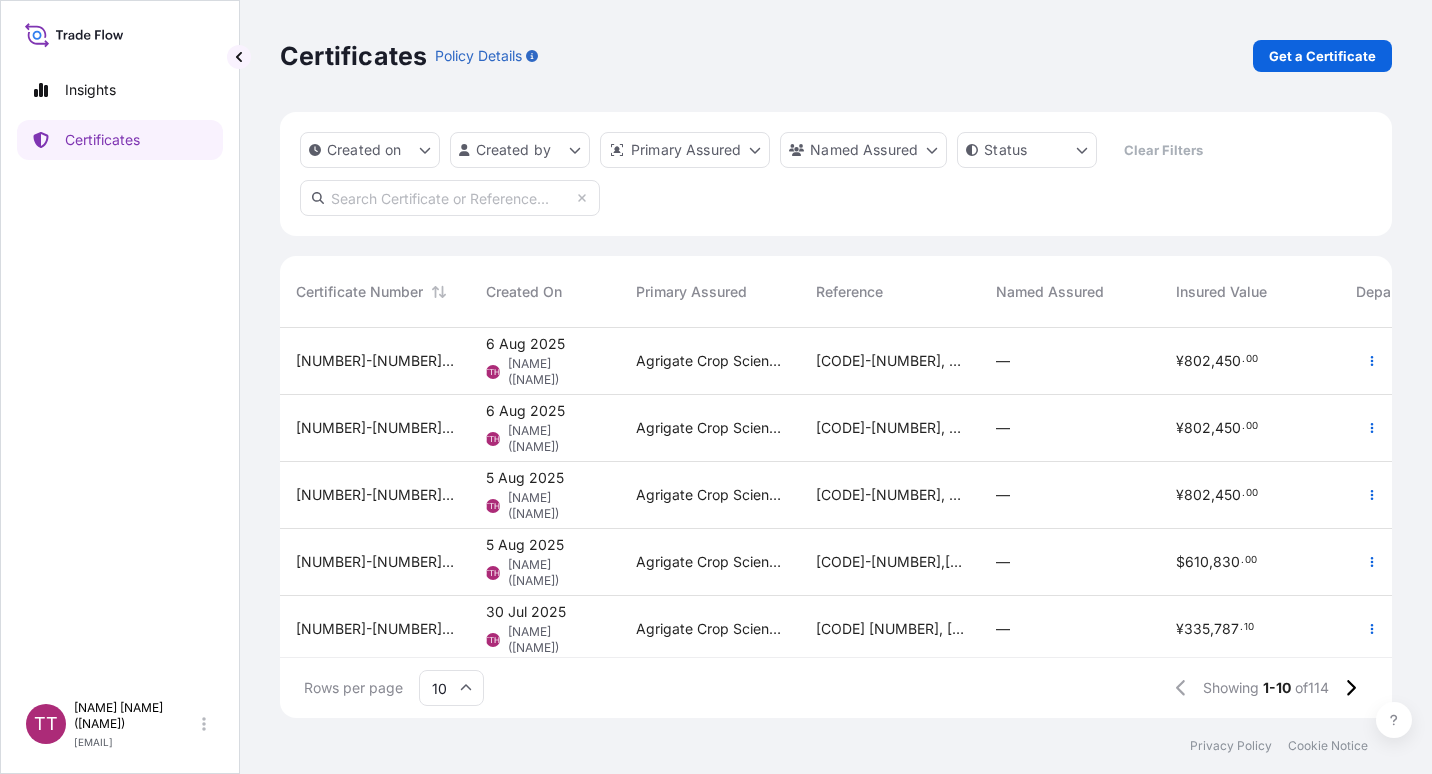 scroll, scrollTop: 0, scrollLeft: 0, axis: both 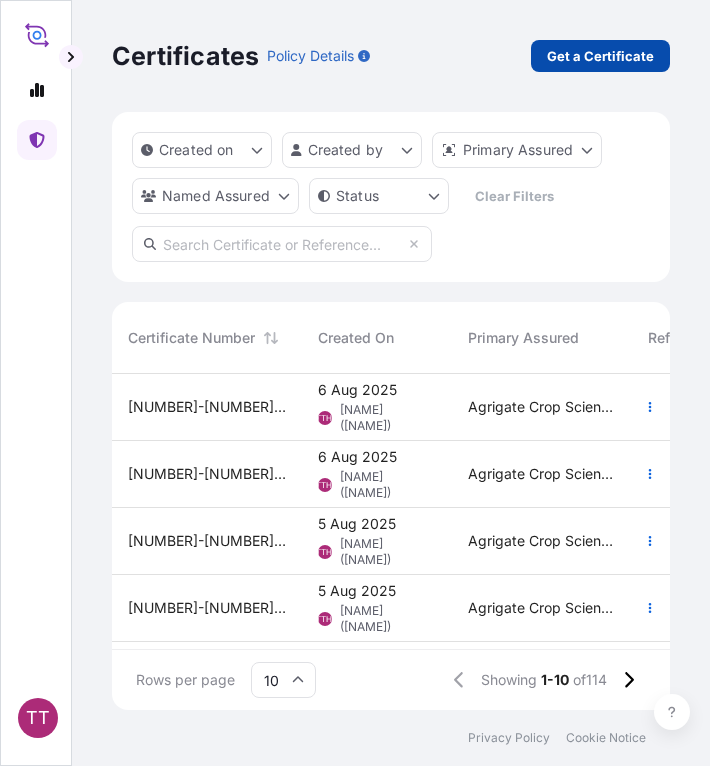 click on "Get a Certificate" at bounding box center [600, 56] 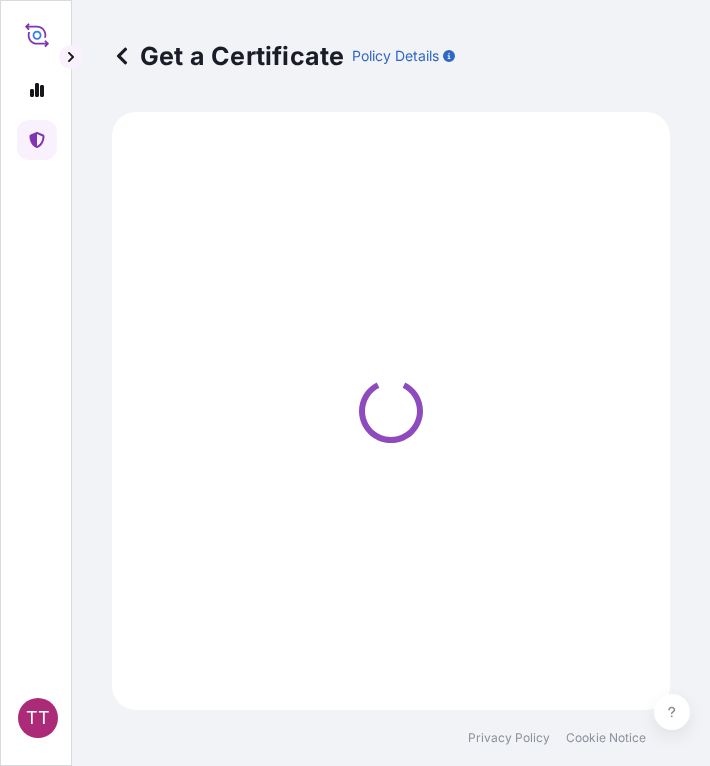 select on "Sea" 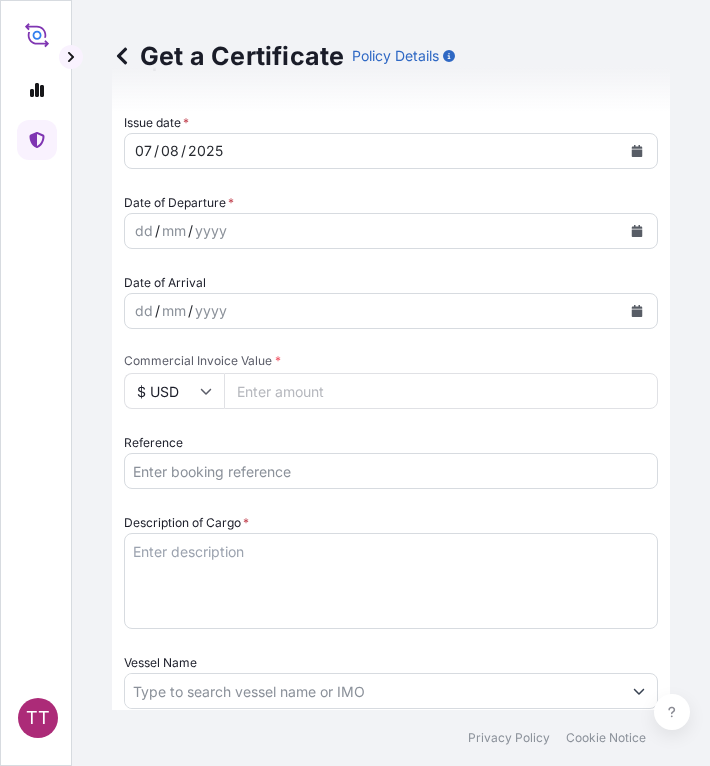 scroll, scrollTop: 671, scrollLeft: 0, axis: vertical 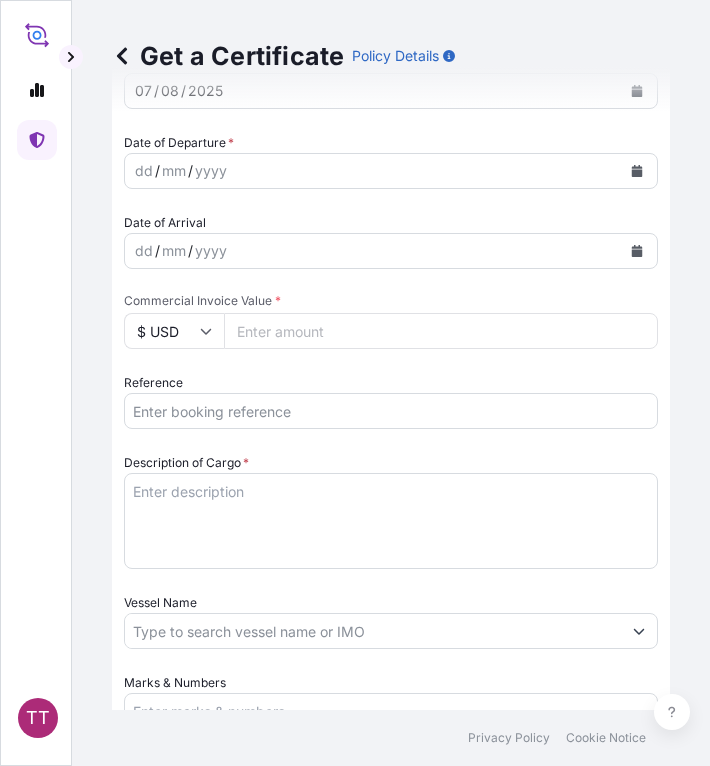click on "Reference" at bounding box center [391, 411] 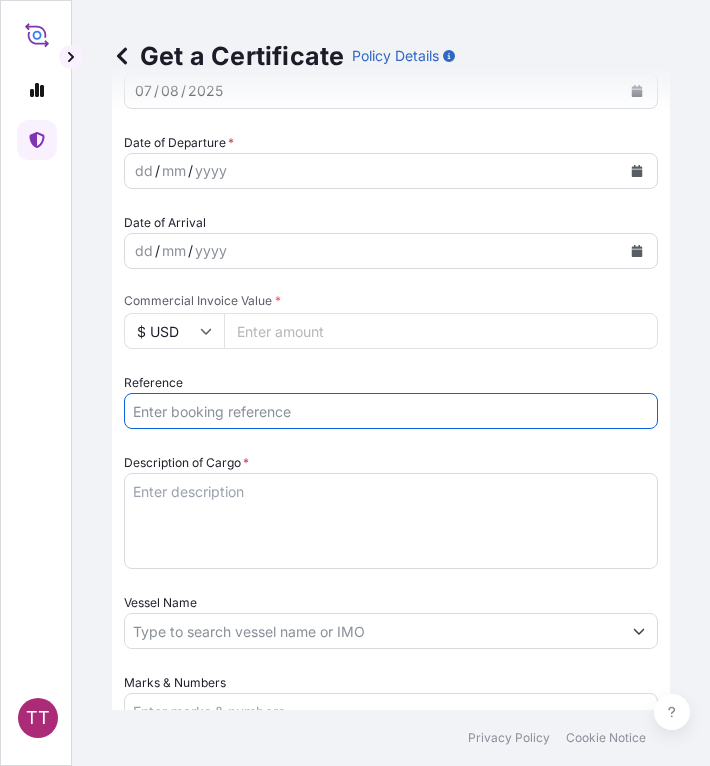 paste on "[CODE]" 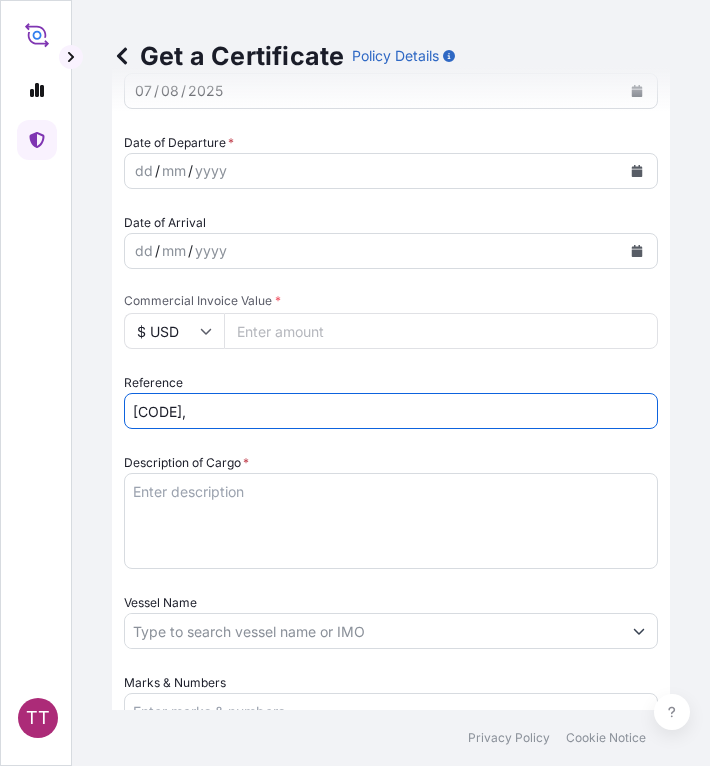 click on "[CODE]," at bounding box center [391, 411] 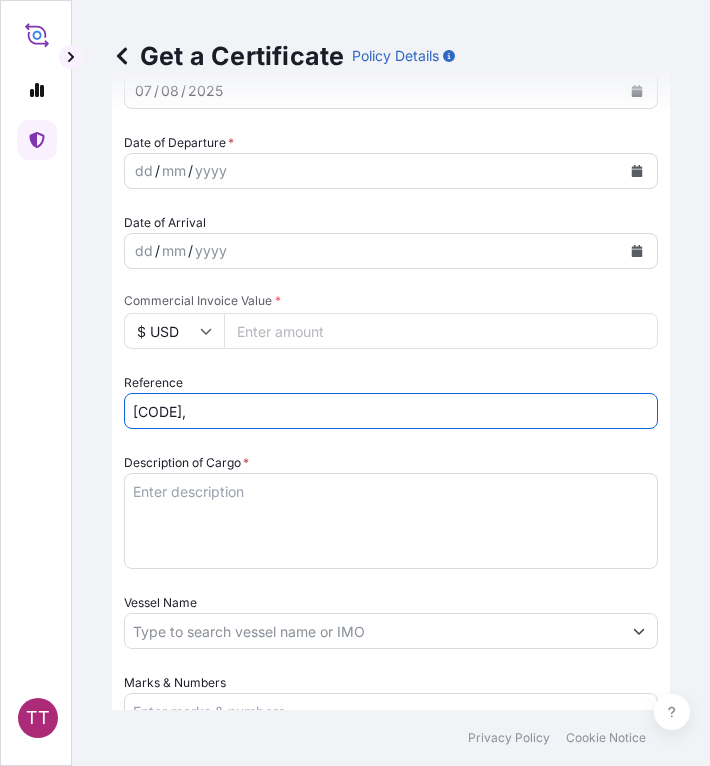 paste on "[CODE]" 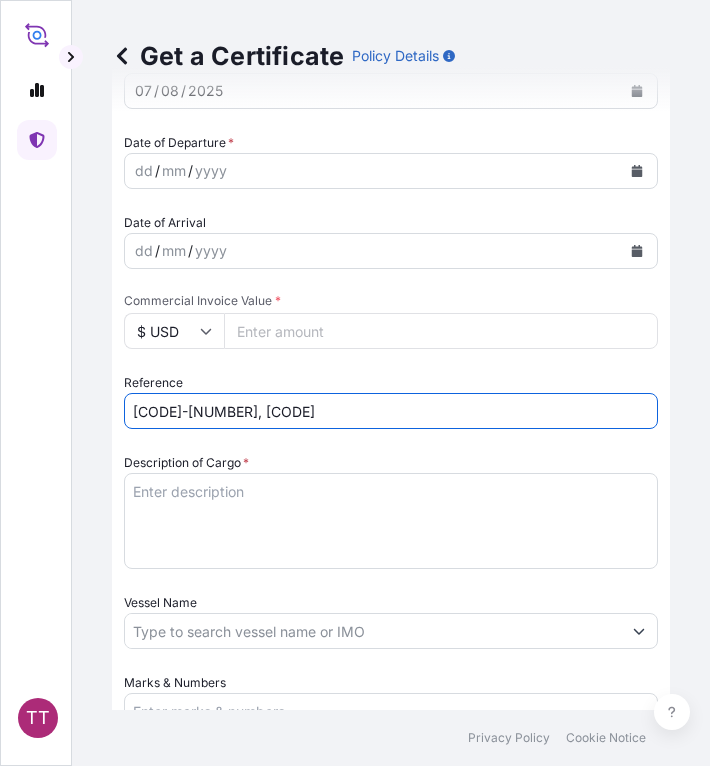 type on "[CODE]-[NUMBER], [CODE]" 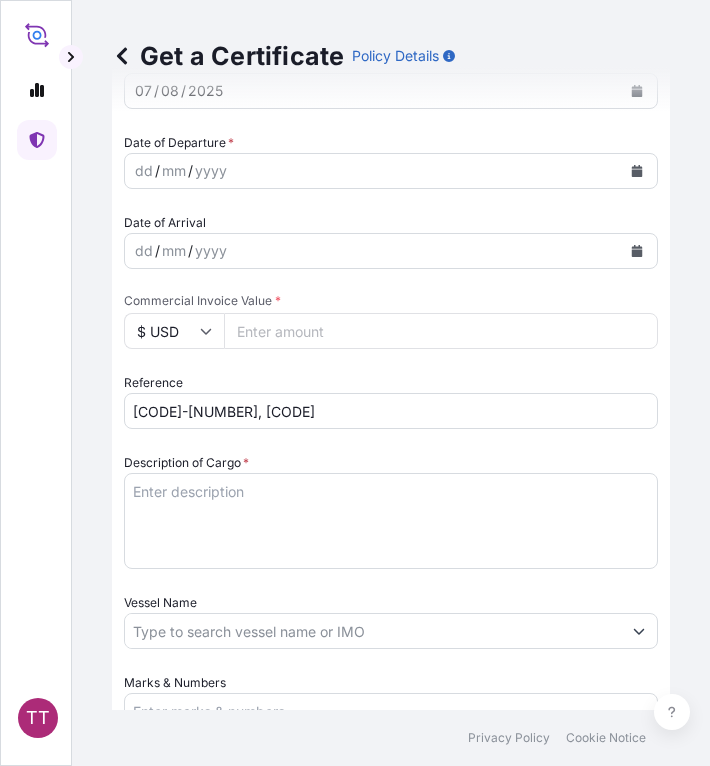 click on "Description of Cargo *" at bounding box center (391, 521) 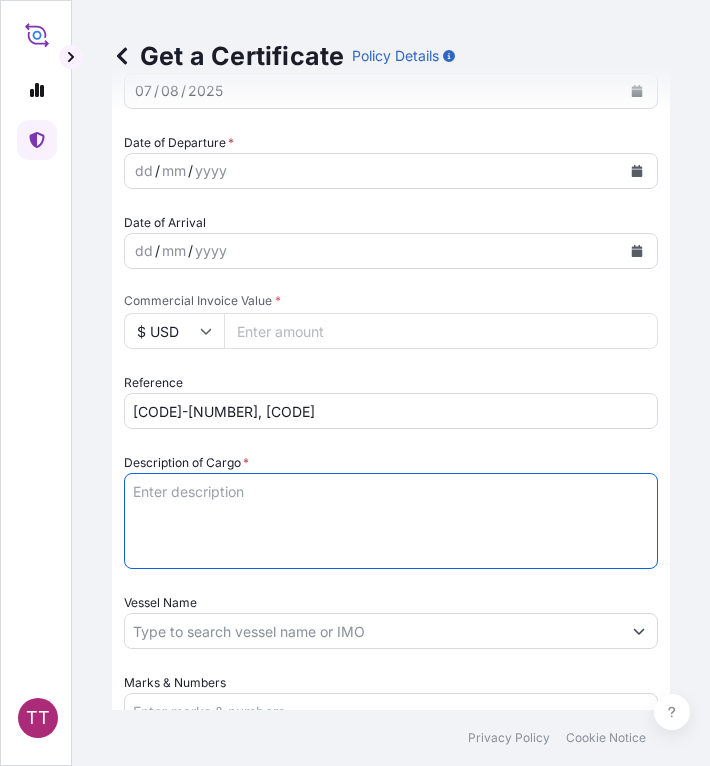 paste on "Fertilizer" 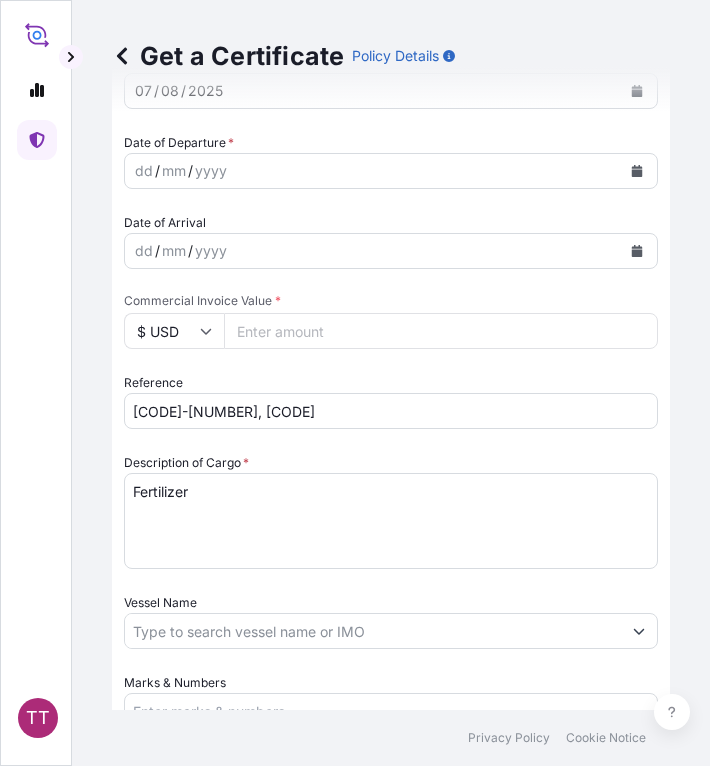 click on "Fertilizer" at bounding box center (391, 521) 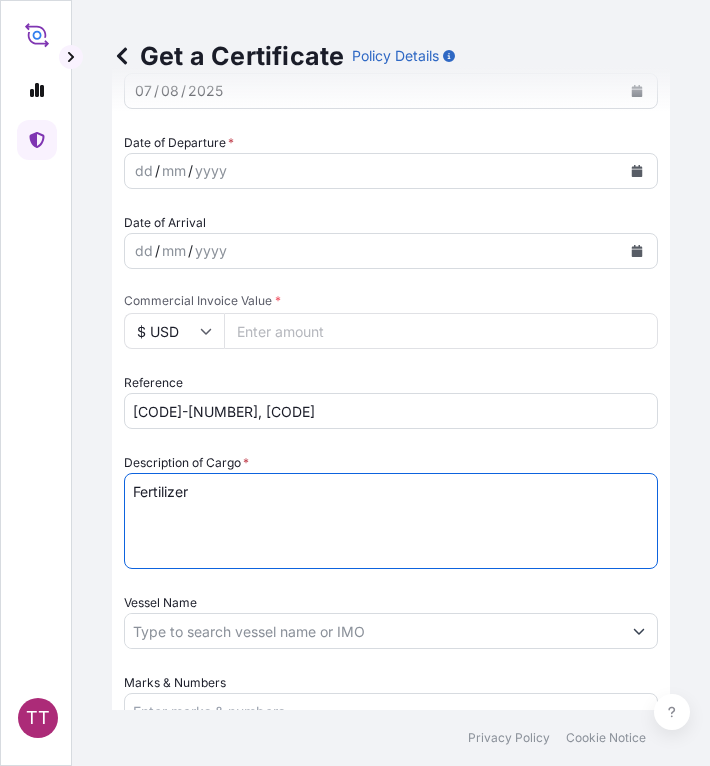paste on "Ammonium Sulphate Fertilizer
N : 20.5 % Min, S : 23.5 % Min
( 1,250 Kg / PP Bag )" 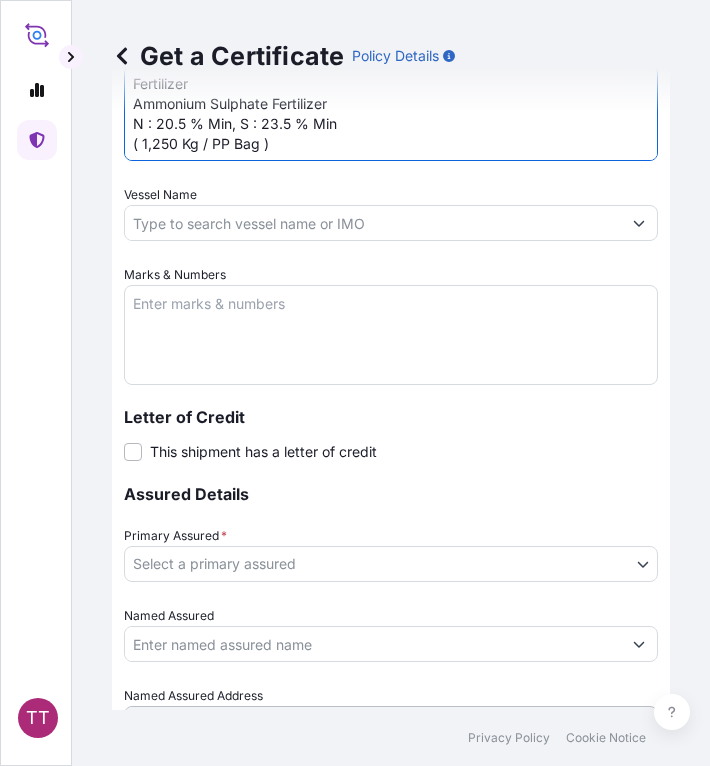 scroll, scrollTop: 1082, scrollLeft: 0, axis: vertical 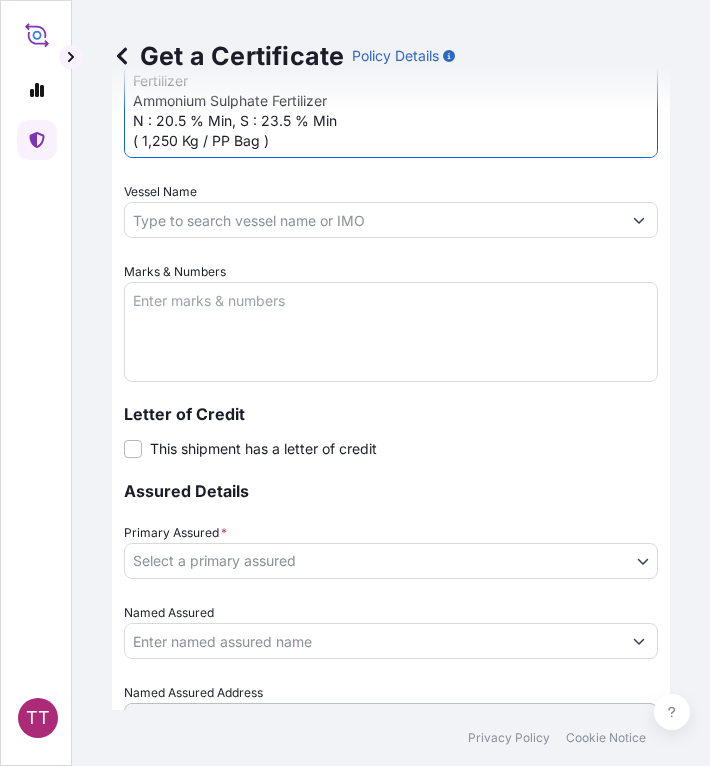 type on "Fertilizer
Ammonium Sulphate Fertilizer
N : 20.5 % Min, S : 23.5 % Min
( 1,250 Kg / PP Bag )" 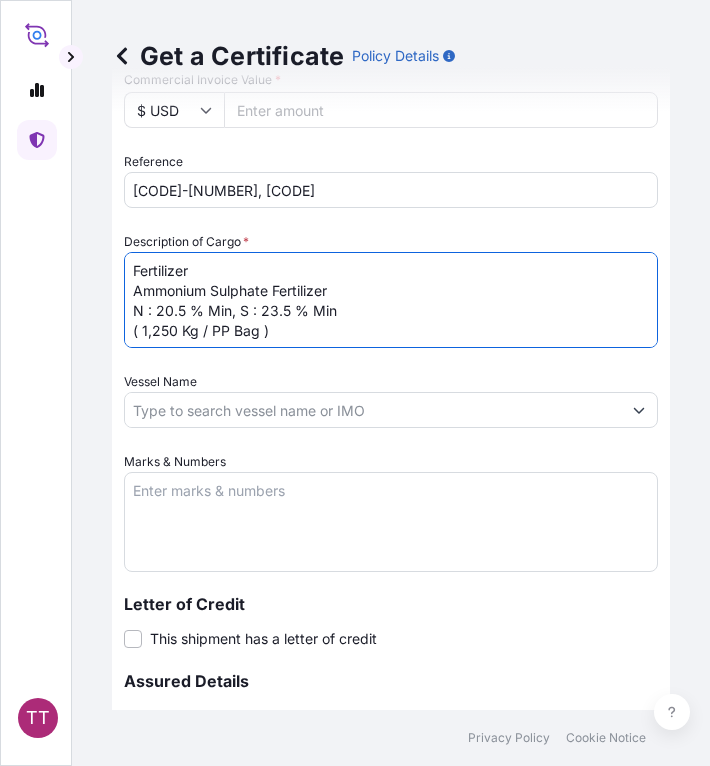 scroll, scrollTop: 746, scrollLeft: 0, axis: vertical 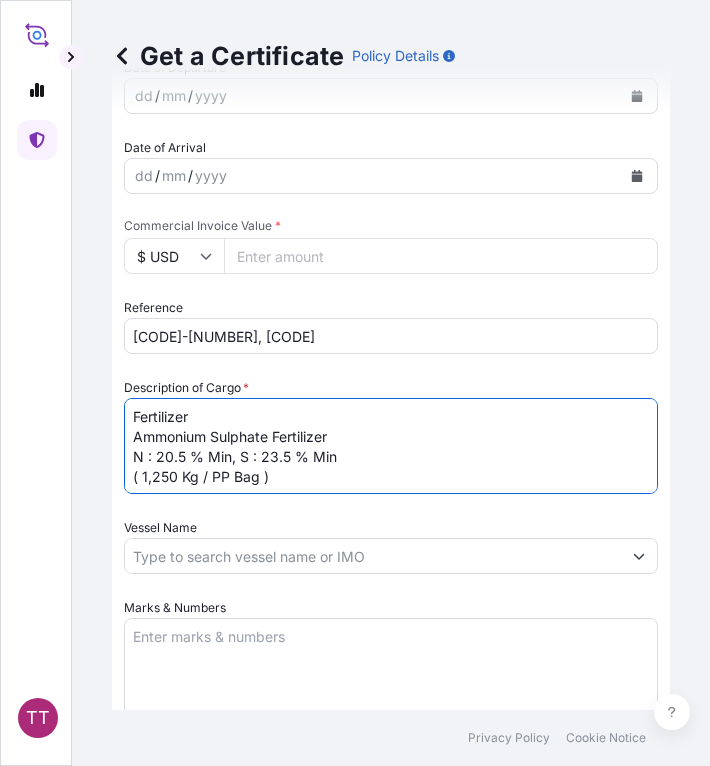 click on "Commercial Invoice Value    *" at bounding box center [441, 256] 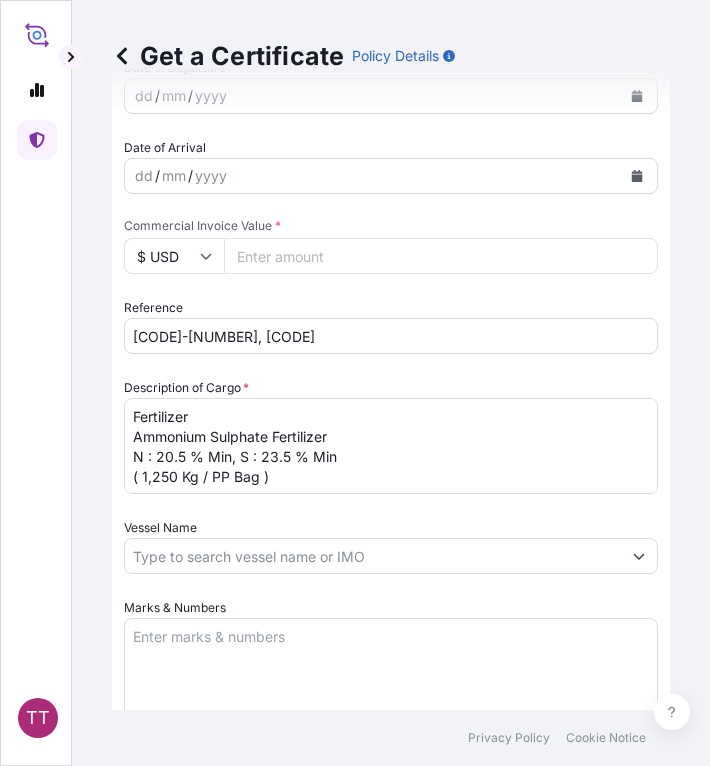 paste on "802450" 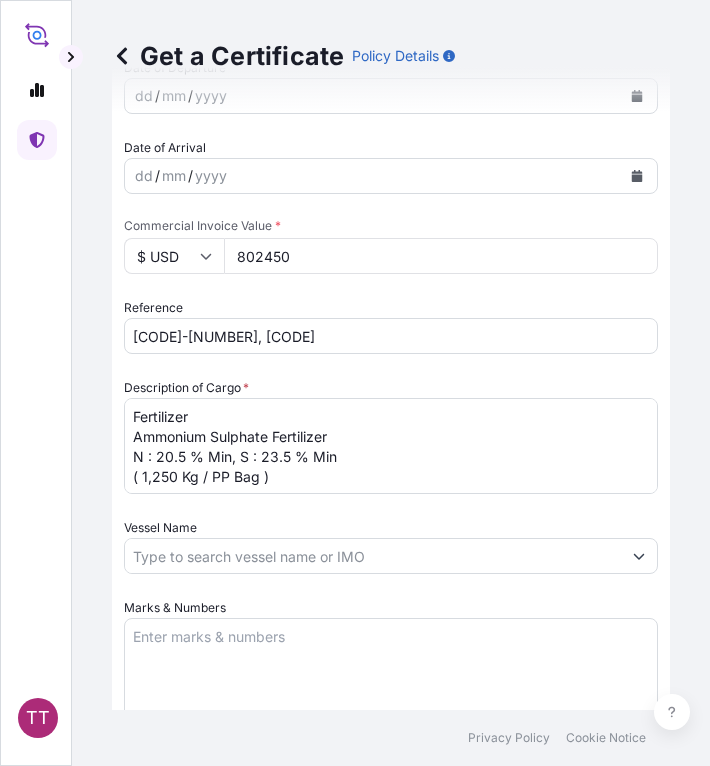 type on "802450" 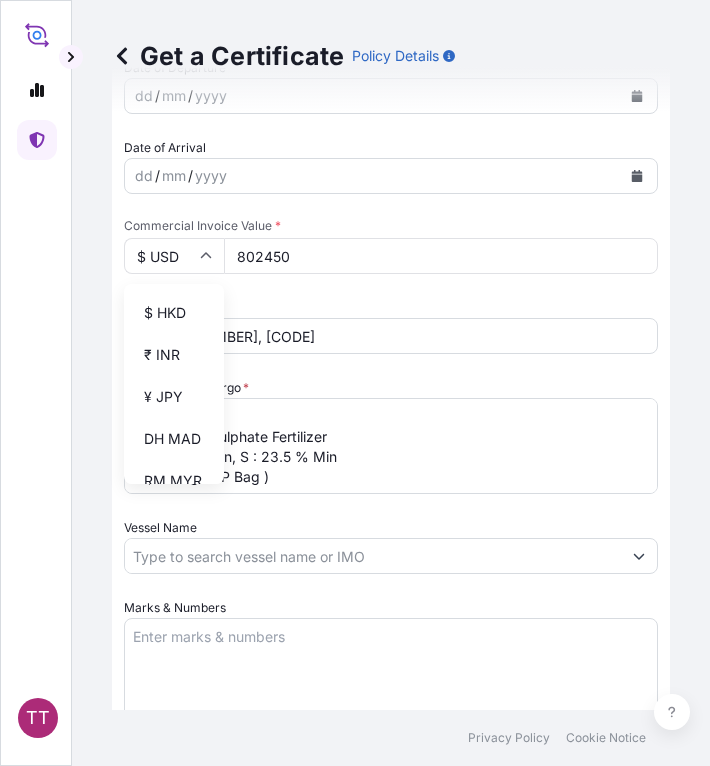 scroll, scrollTop: 274, scrollLeft: 0, axis: vertical 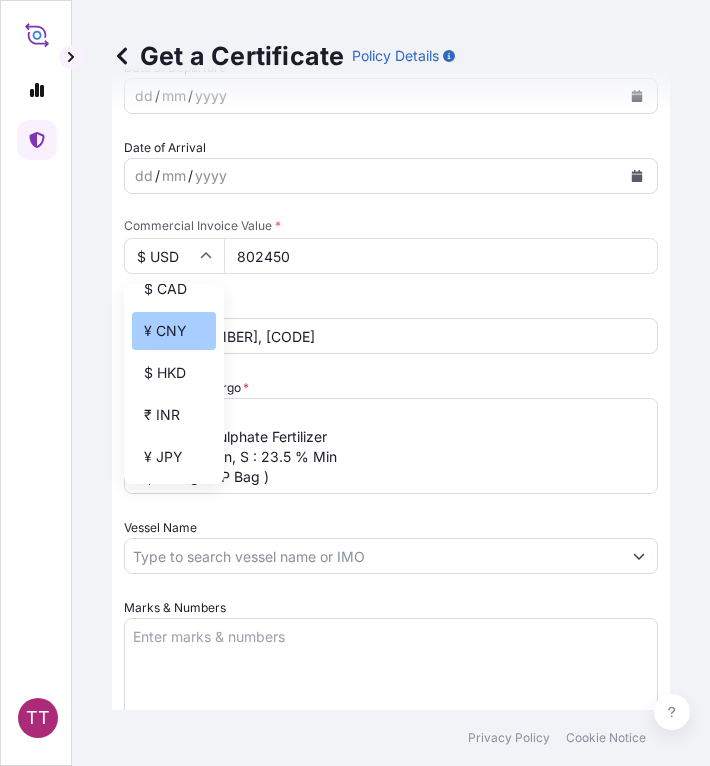 click on "¥ CNY" at bounding box center (174, 331) 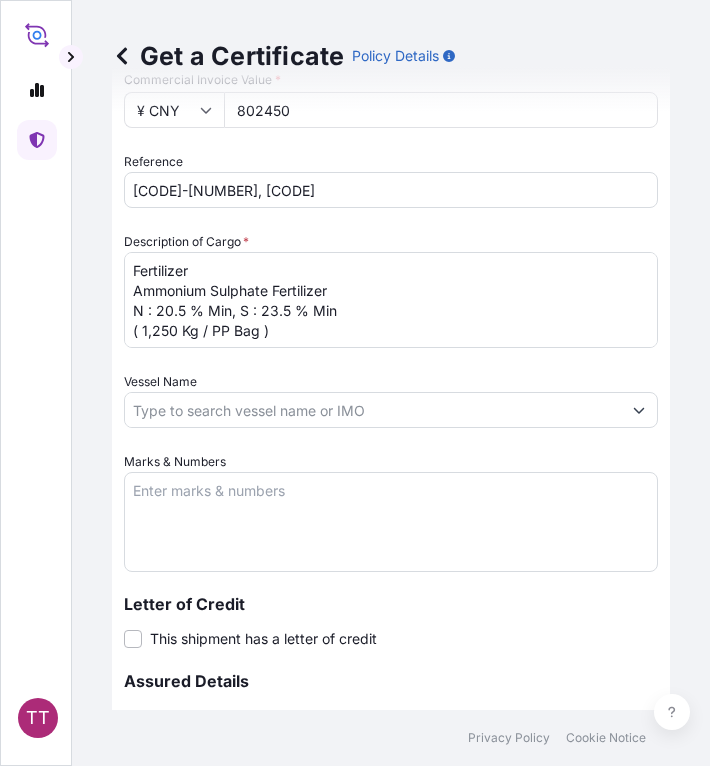 scroll, scrollTop: 893, scrollLeft: 0, axis: vertical 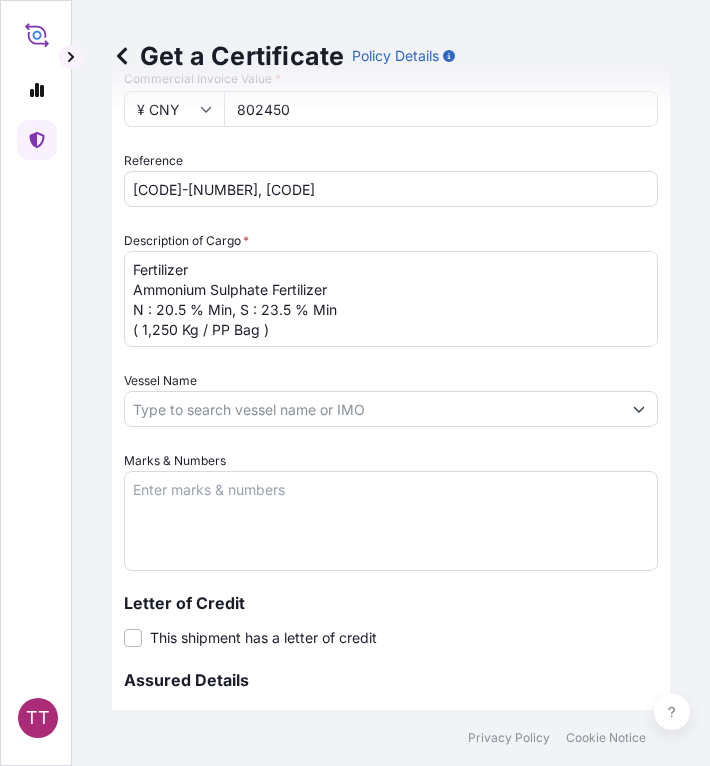 click on "Marks & Numbers" at bounding box center [391, 521] 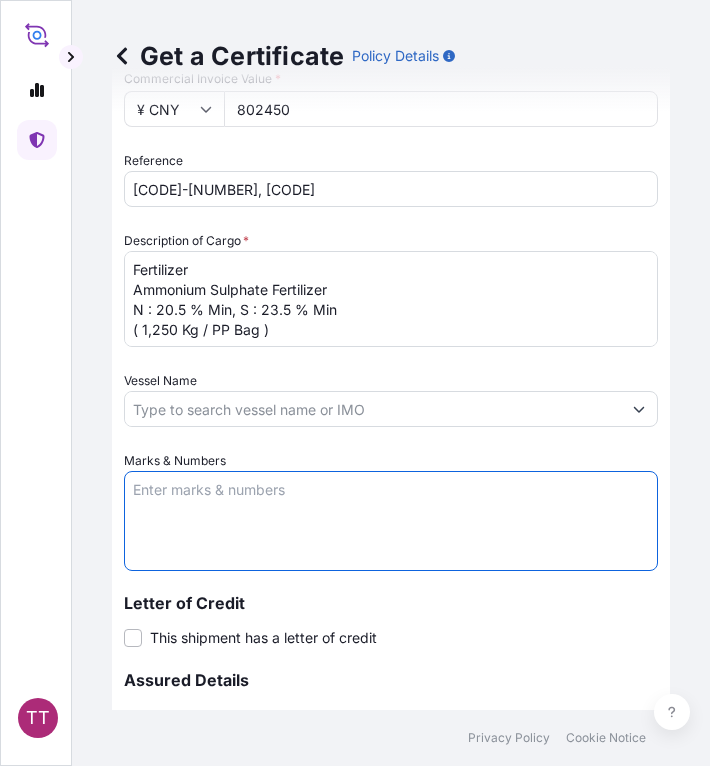 paste on "[COMPANY NAME]
[ADDRESS]
[CITY]," 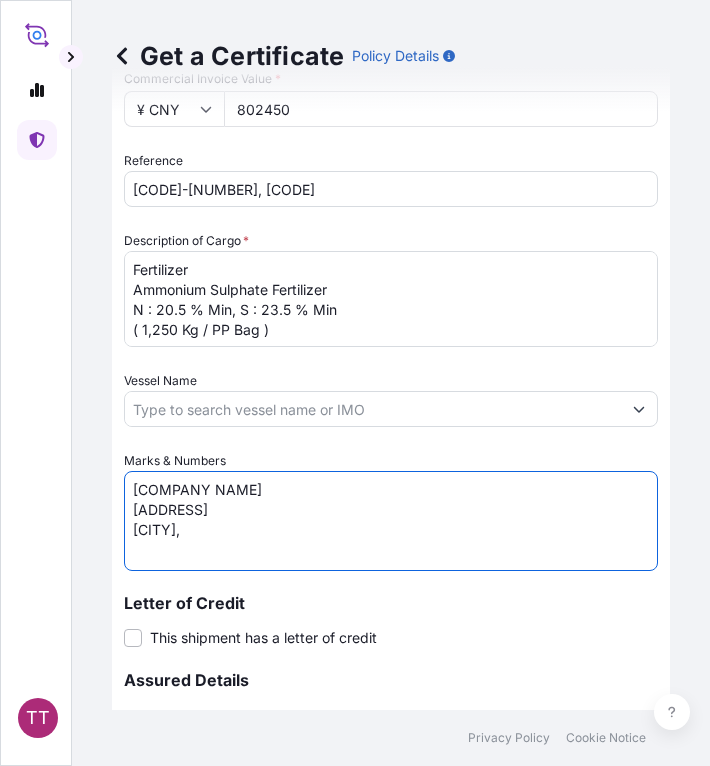 click on "[COMPANY NAME]
[ADDRESS]
[CITY]," at bounding box center (391, 521) 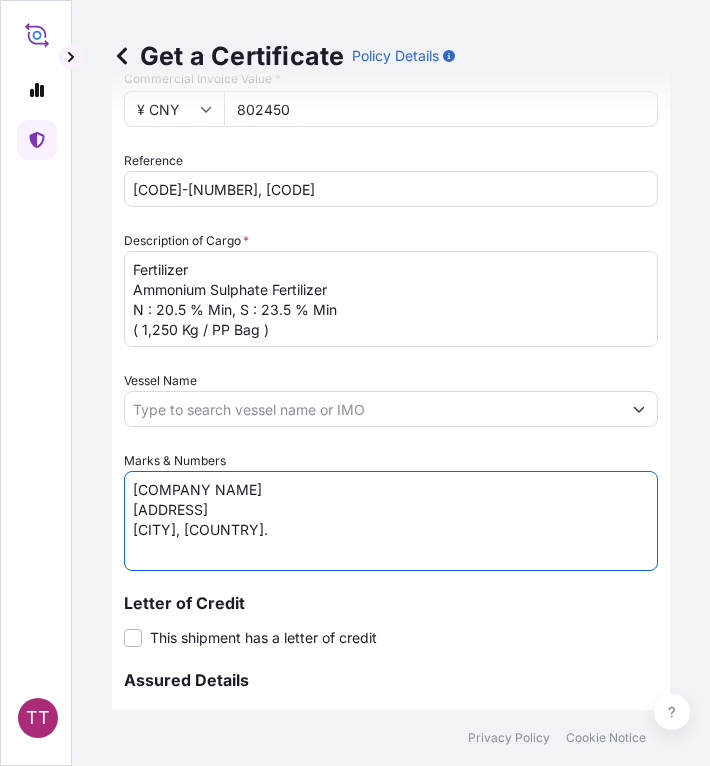 type on "[COMPANY NAME]
[ADDRESS]
[CITY], [COUNTRY]." 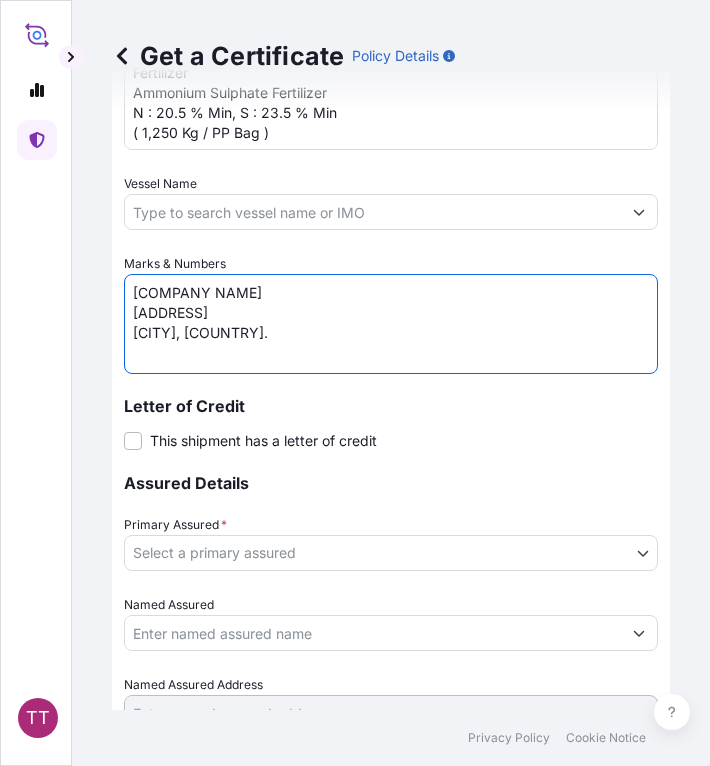 click on "Selected Date: [DAY] [MONTH] [YEAR]
[COMPANY NAME]
[ADDRESS]
[CITY], [COUNTRY]." at bounding box center [355, 383] 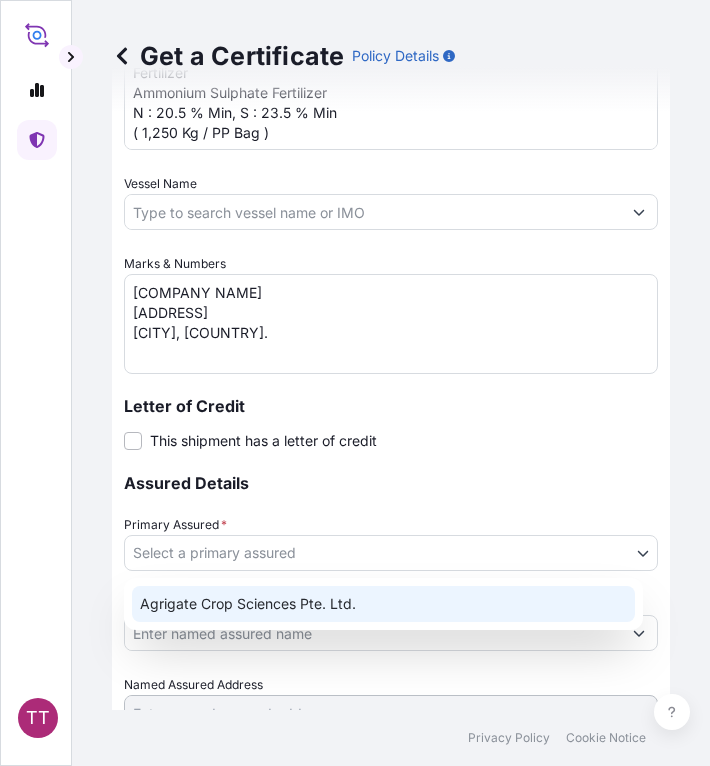 click on "Agrigate Crop Sciences Pte. Ltd." at bounding box center (383, 604) 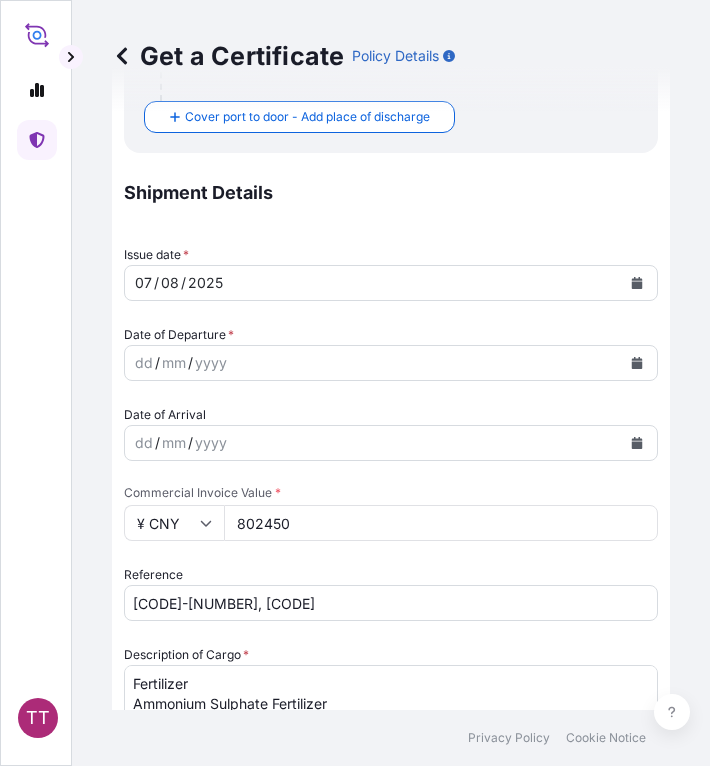 scroll, scrollTop: 478, scrollLeft: 0, axis: vertical 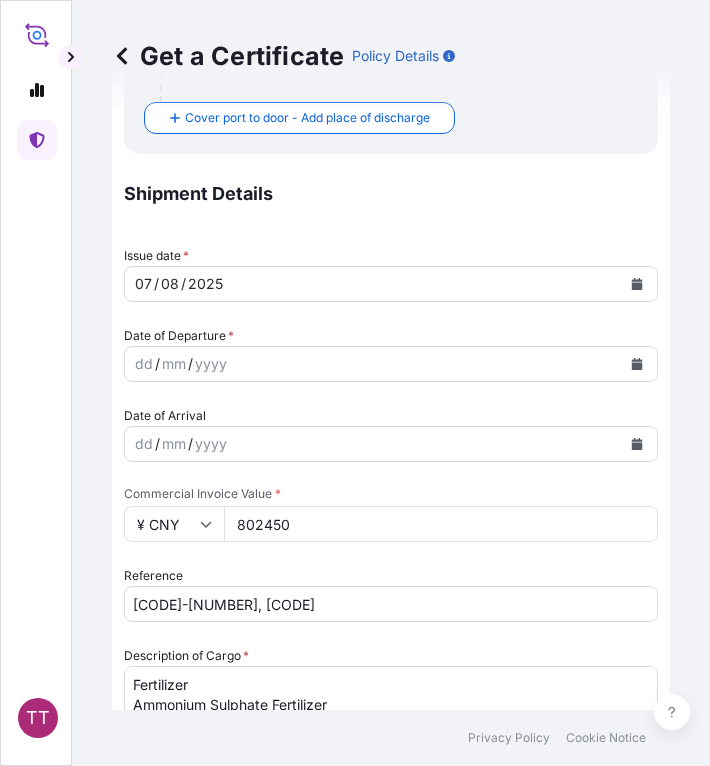 click 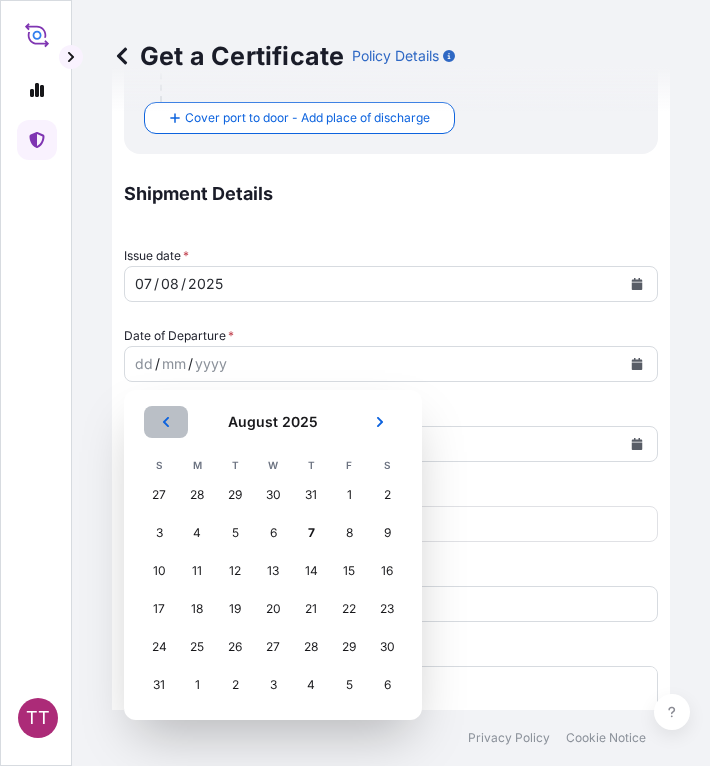 click at bounding box center [166, 422] 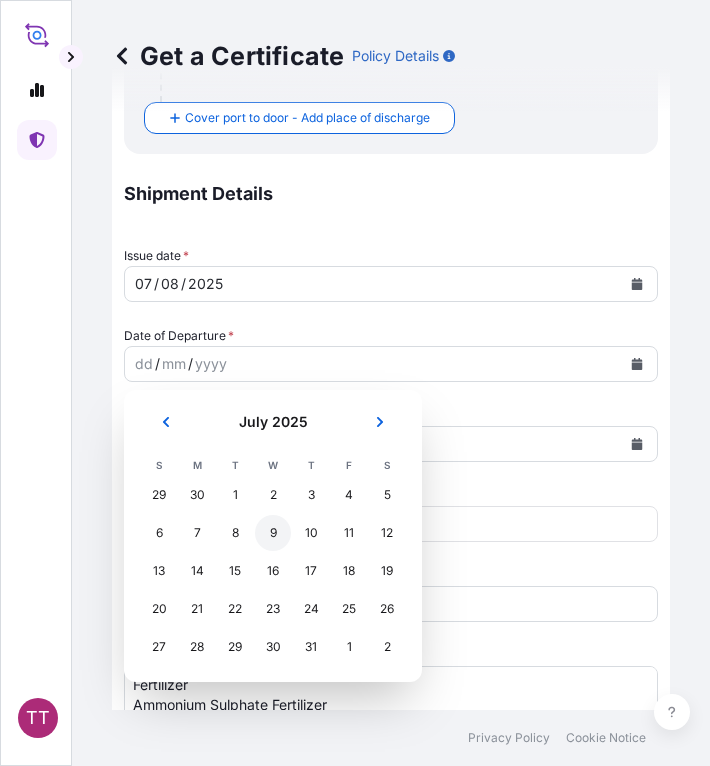 click on "9" at bounding box center (273, 533) 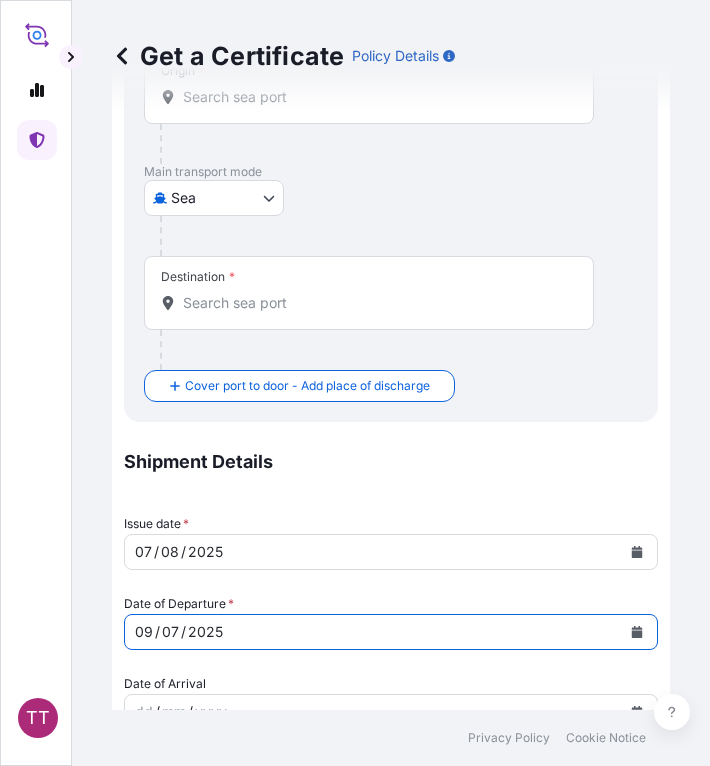 scroll, scrollTop: 0, scrollLeft: 0, axis: both 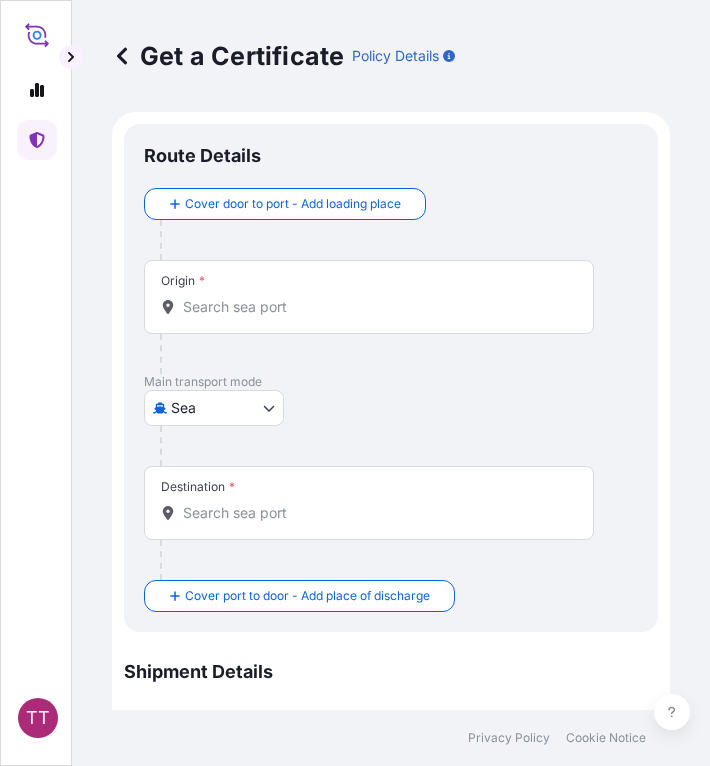 click on "Origin *" at bounding box center [376, 307] 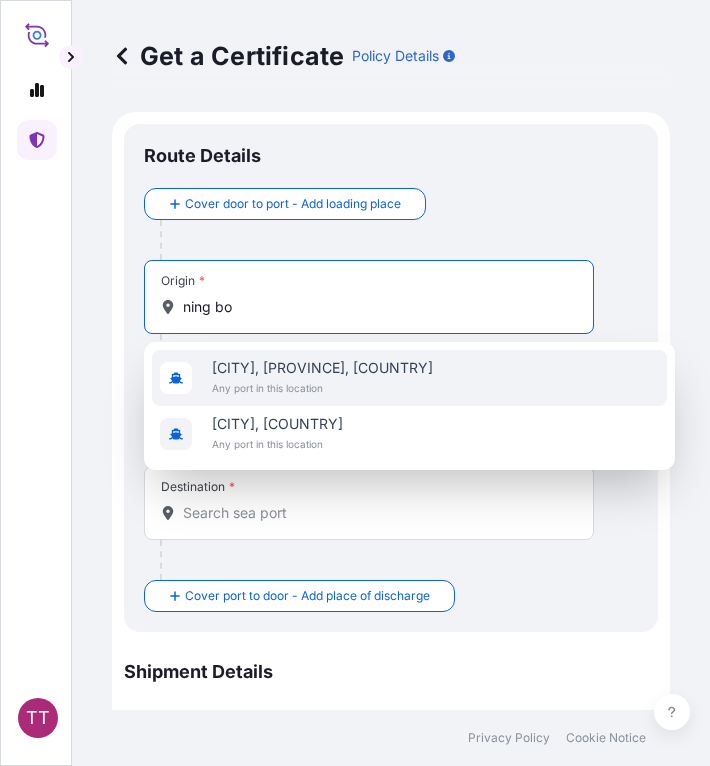 click on "[CITY], [PROVINCE], [COUNTRY]" at bounding box center [322, 368] 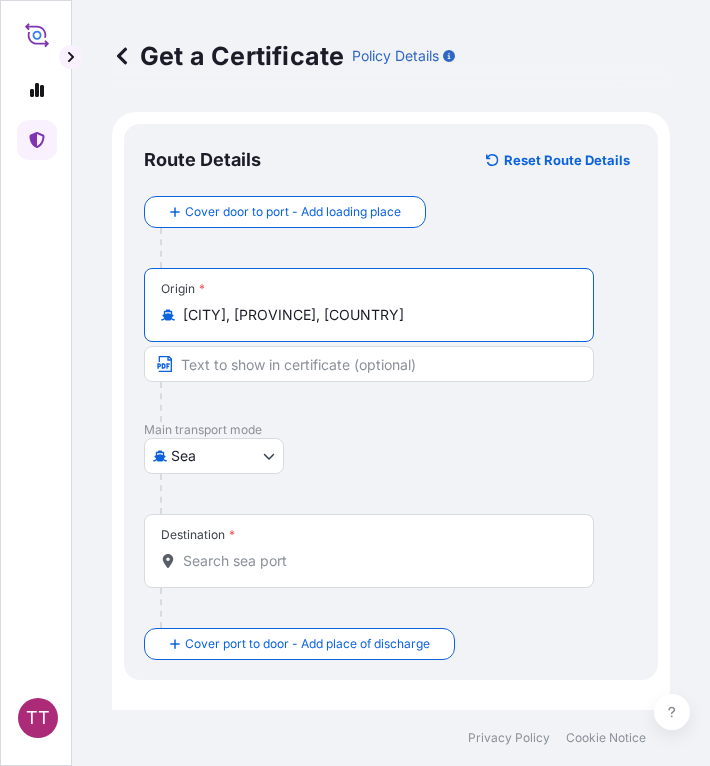 type on "[CITY], [PROVINCE], [COUNTRY]" 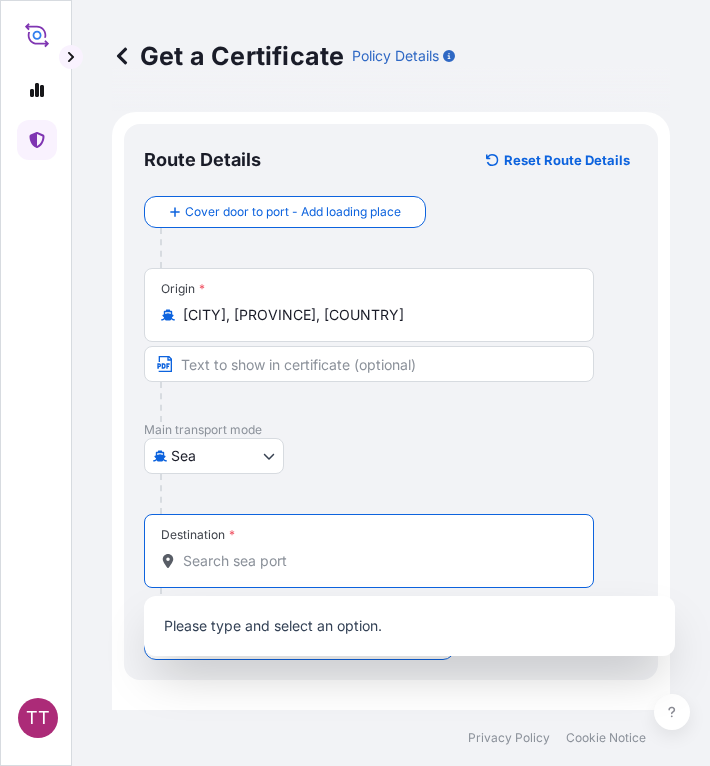 type on "s" 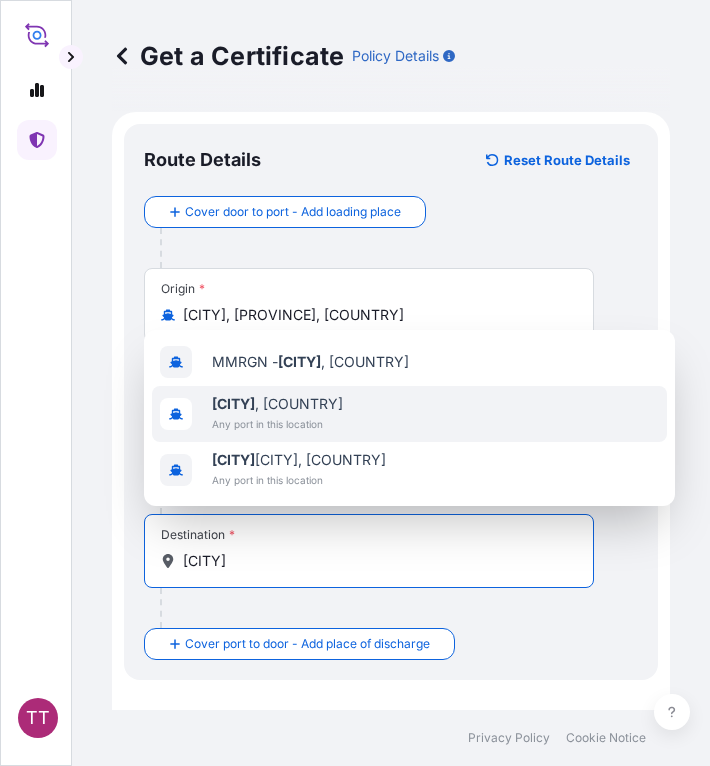 click on "Any port in this location" at bounding box center [277, 424] 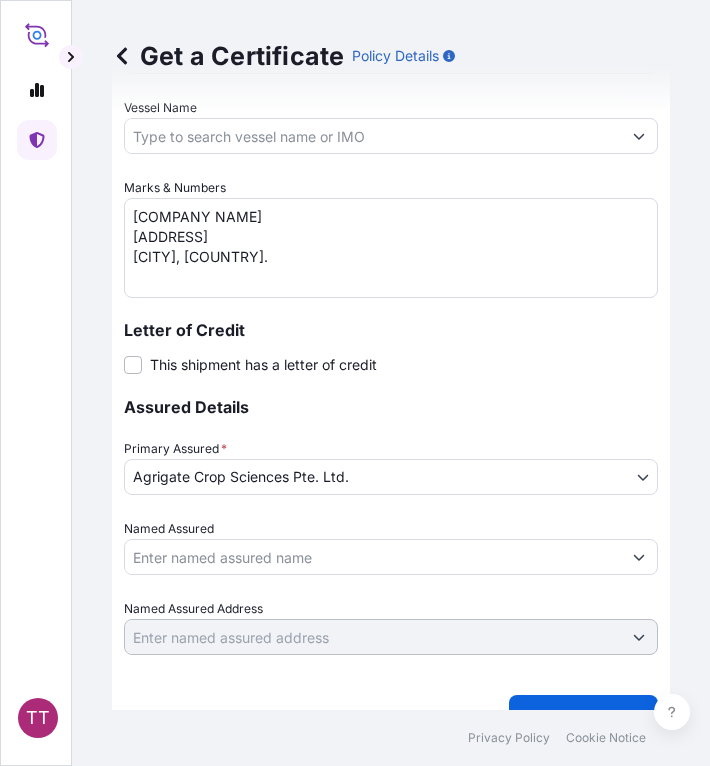 scroll, scrollTop: 1256, scrollLeft: 0, axis: vertical 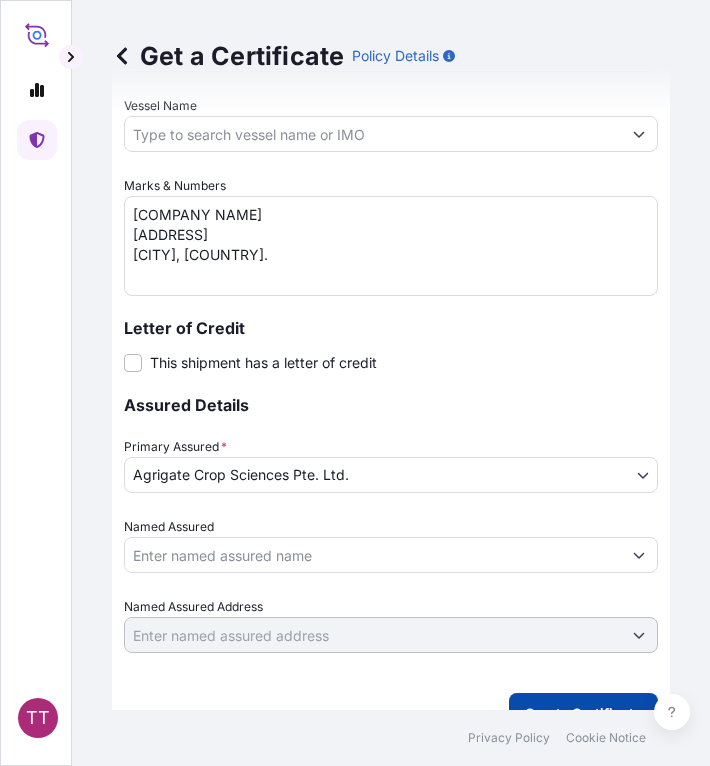type on "[CITY], [COUNTRY]" 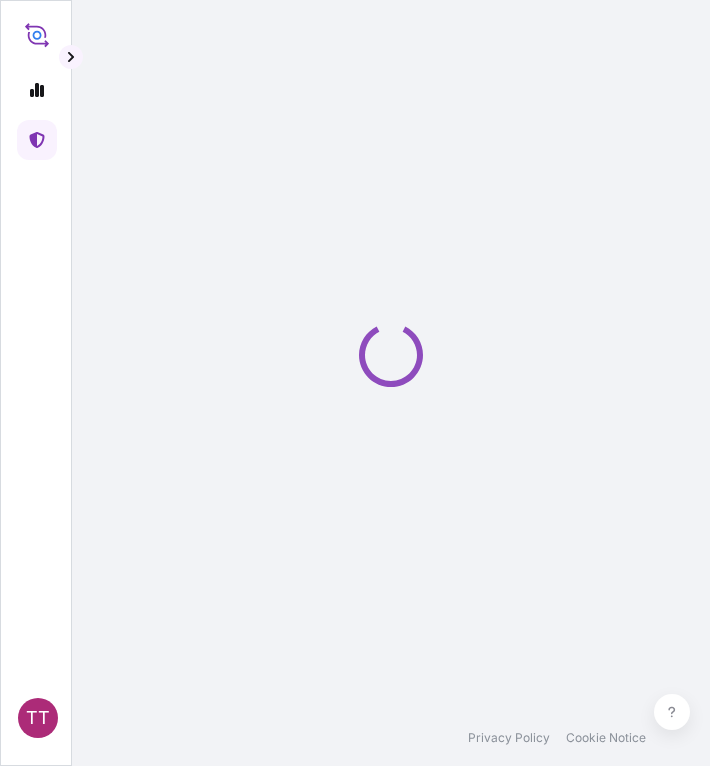 scroll, scrollTop: 0, scrollLeft: 0, axis: both 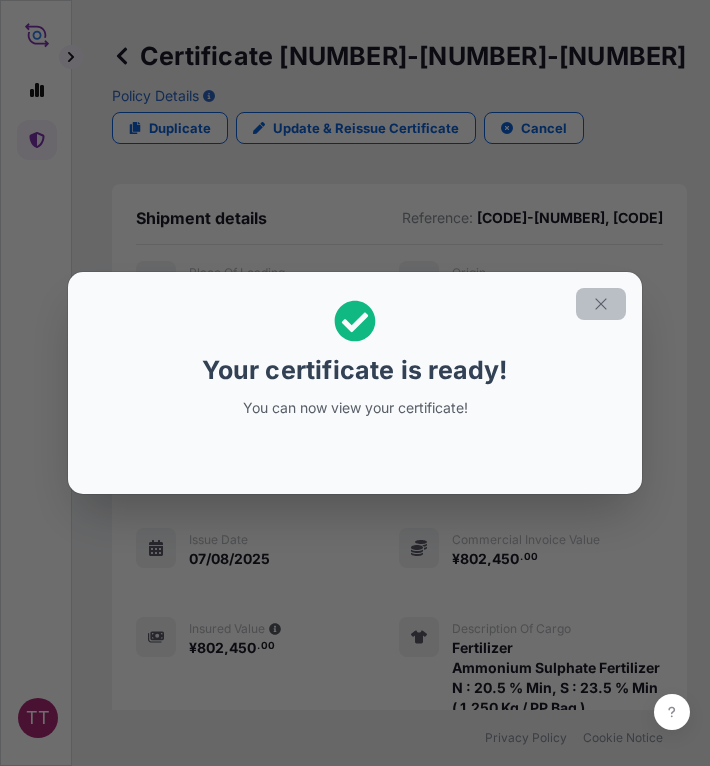 click at bounding box center [601, 304] 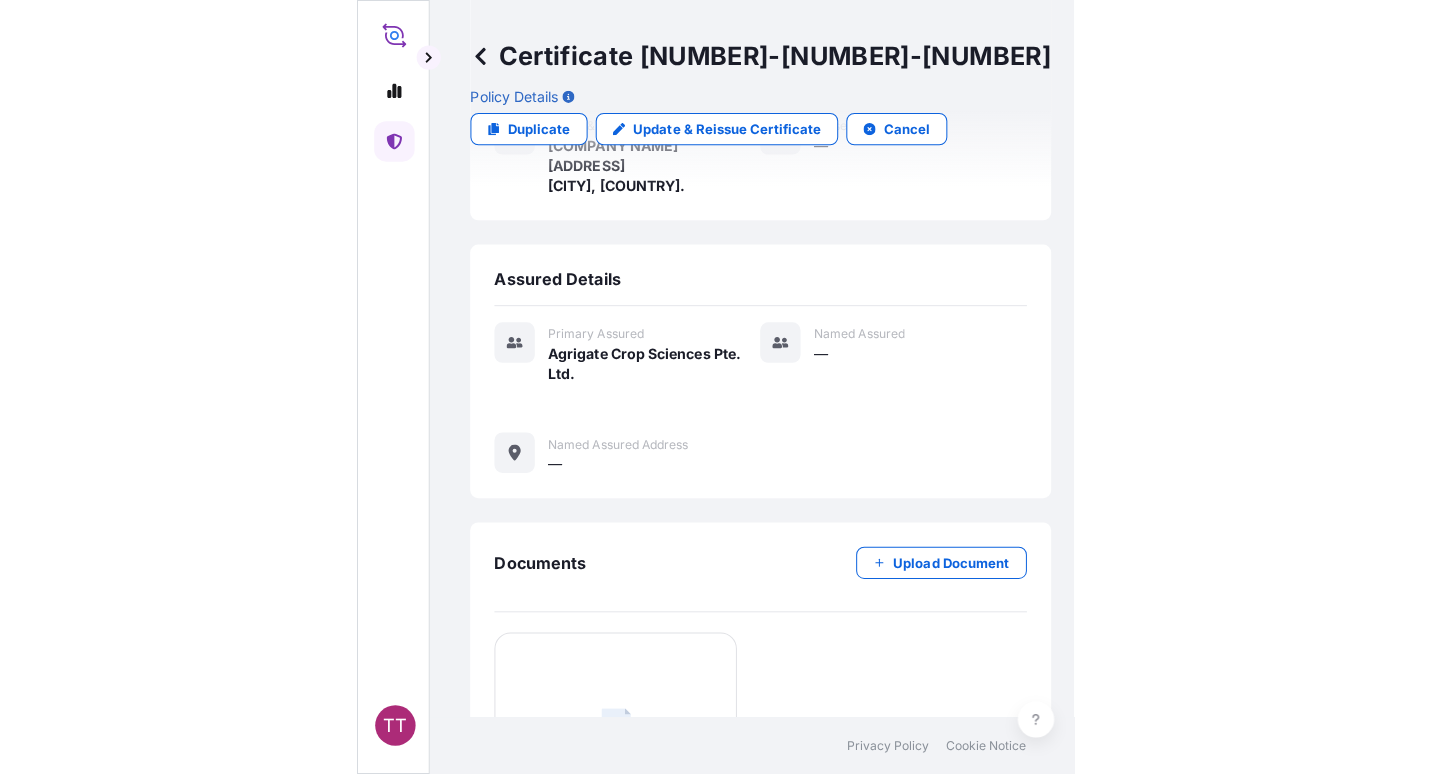 scroll, scrollTop: 909, scrollLeft: 0, axis: vertical 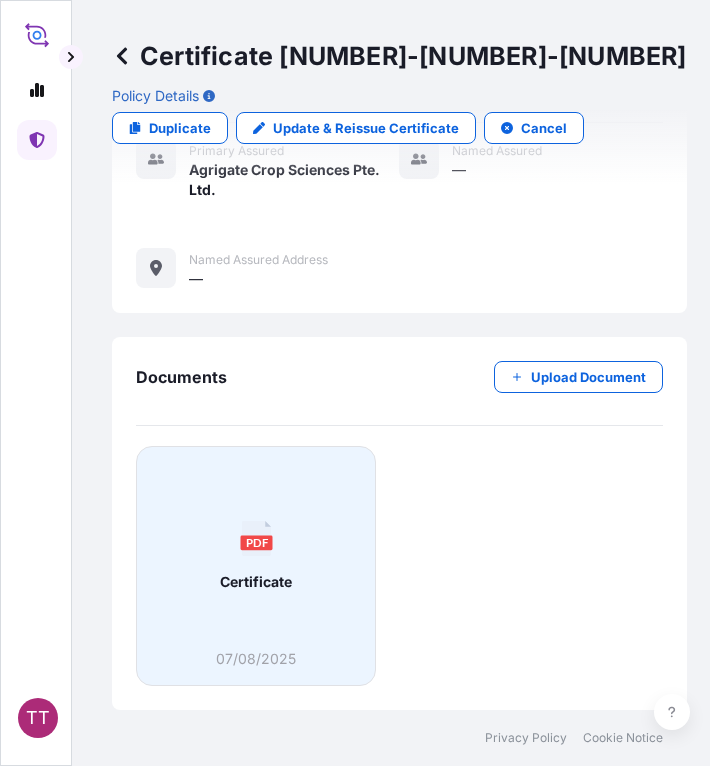 click on "PDF Certificate" at bounding box center (256, 556) 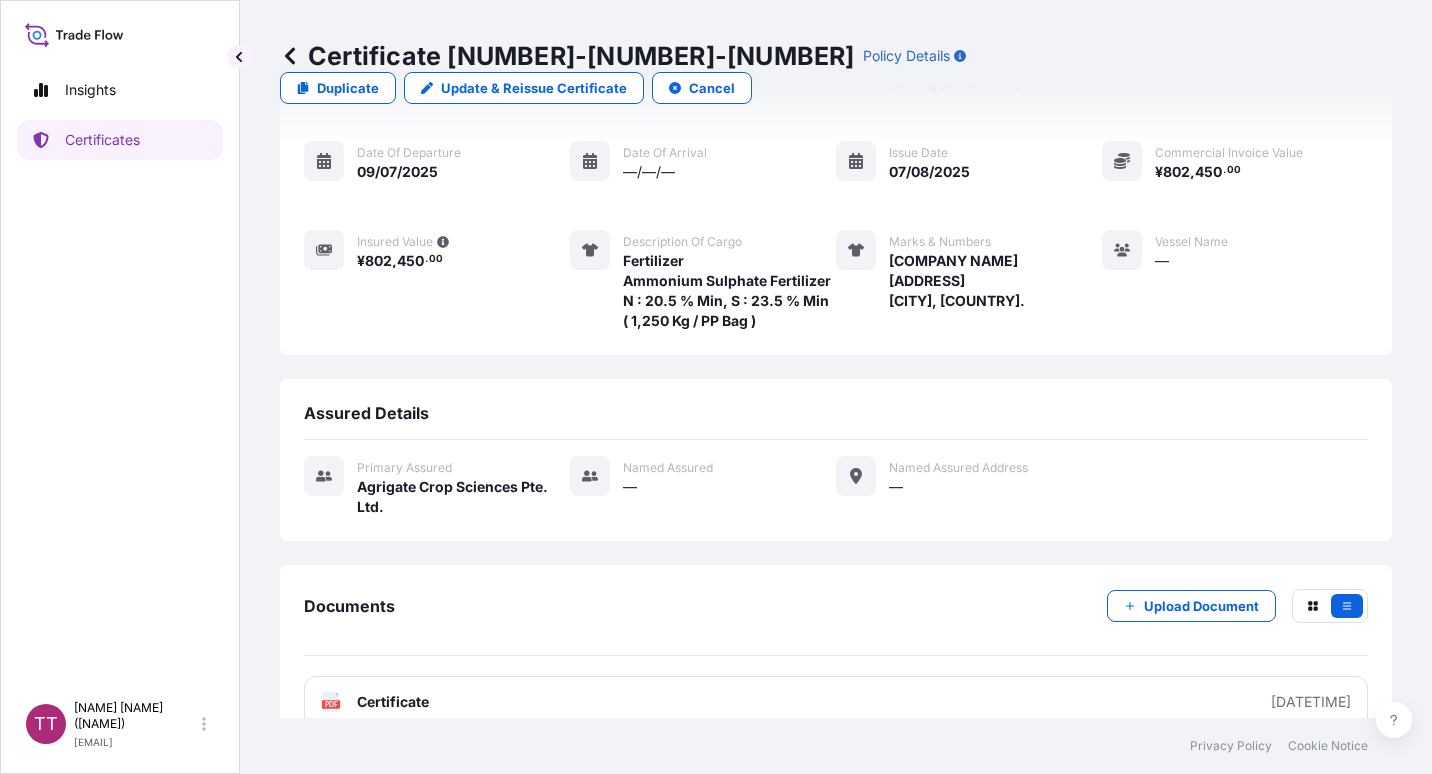 scroll, scrollTop: 229, scrollLeft: 0, axis: vertical 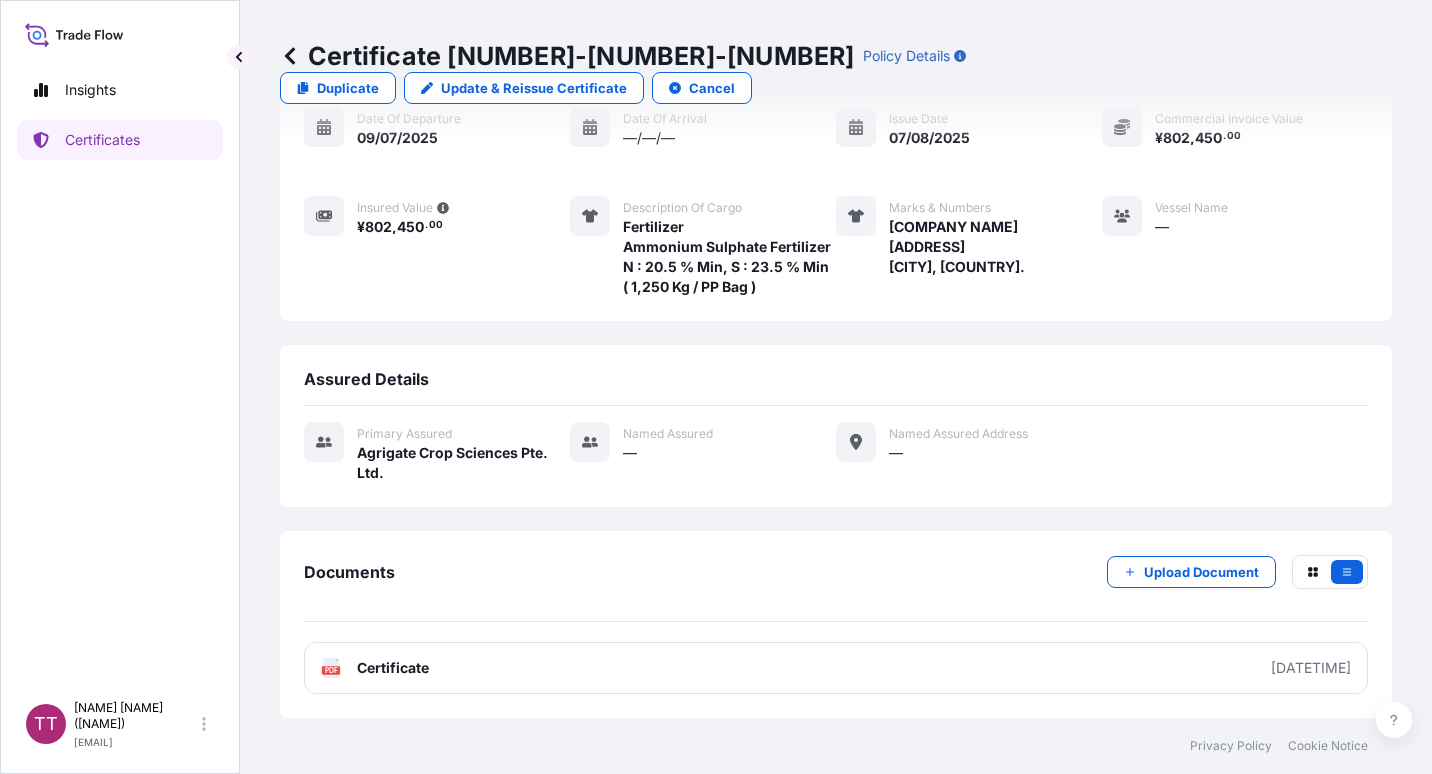 click at bounding box center (290, 56) 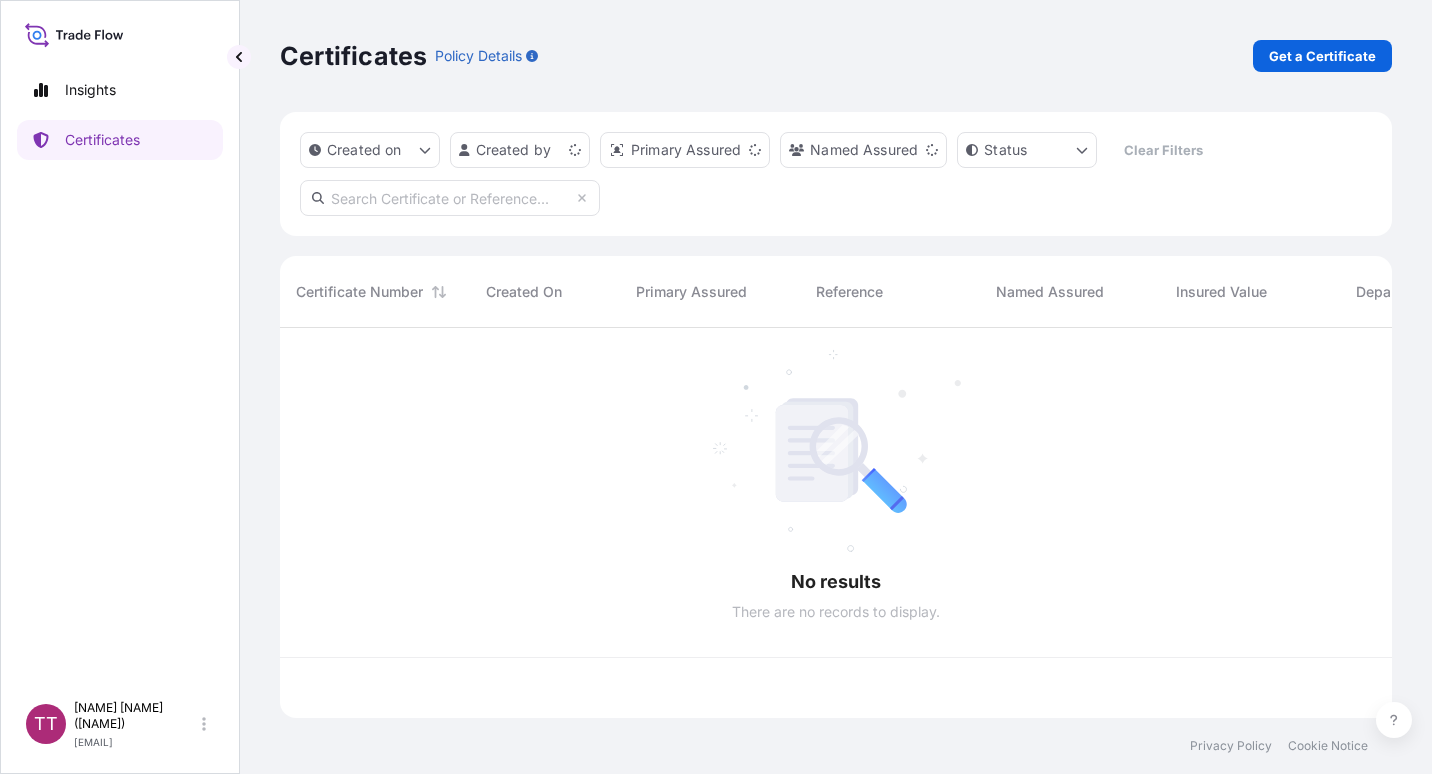 scroll, scrollTop: 0, scrollLeft: 0, axis: both 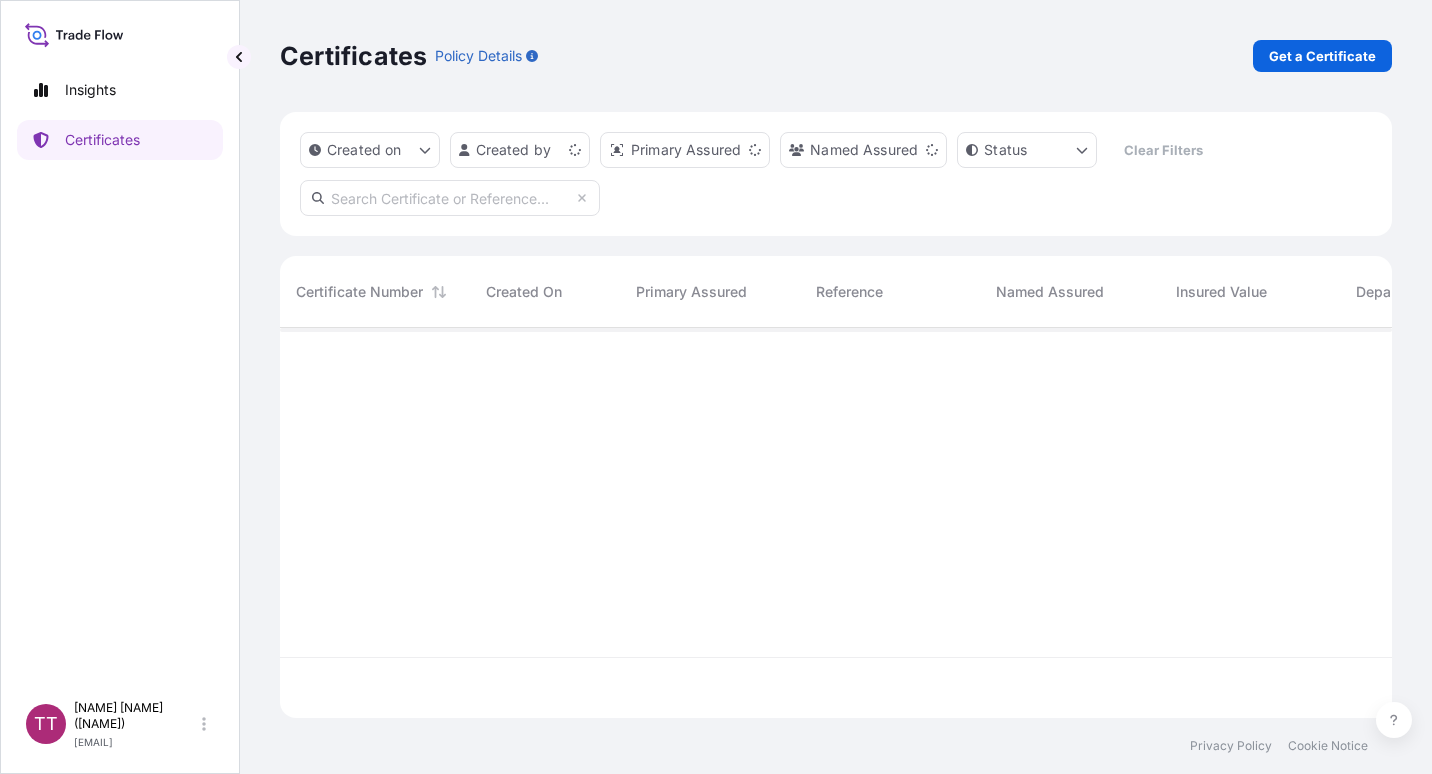click at bounding box center (450, 198) 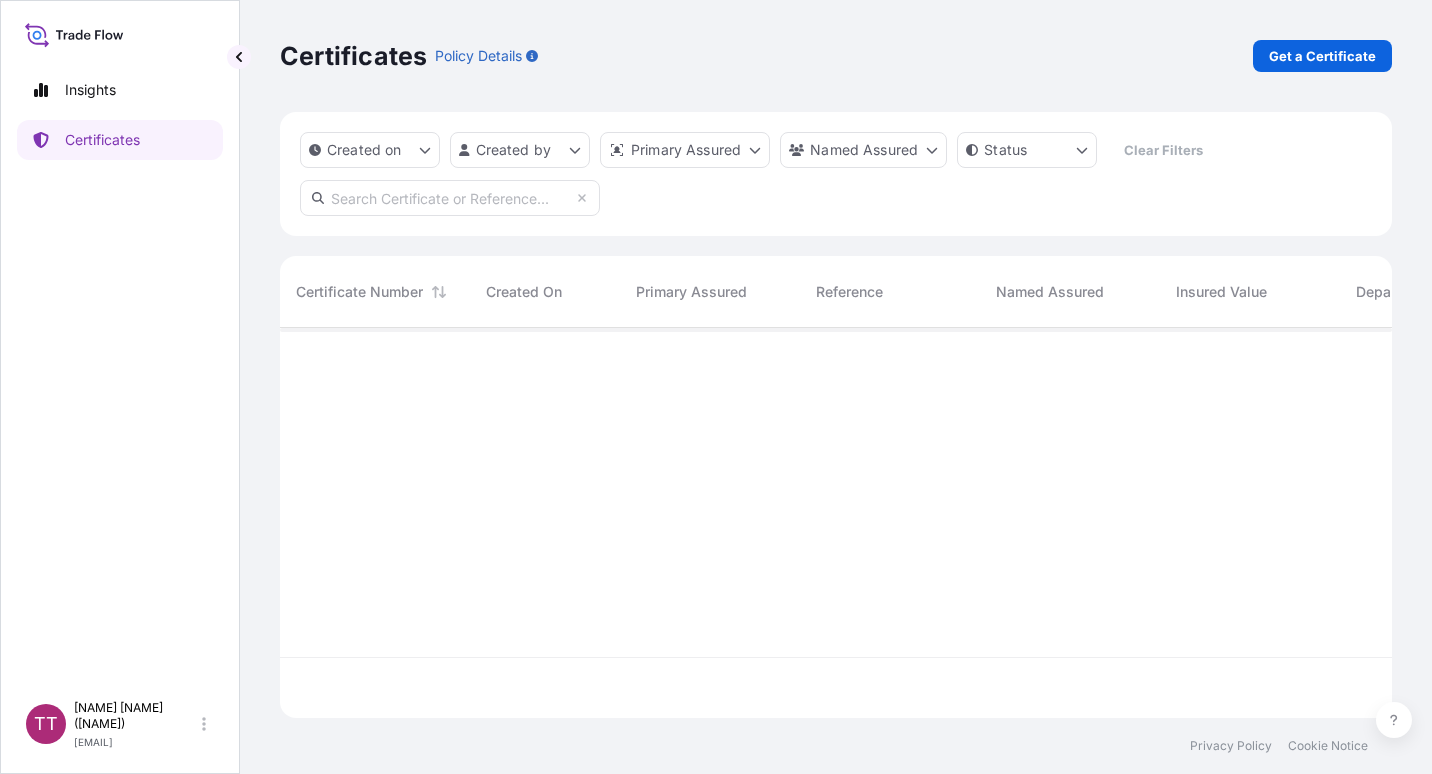 paste on "[CODE]" 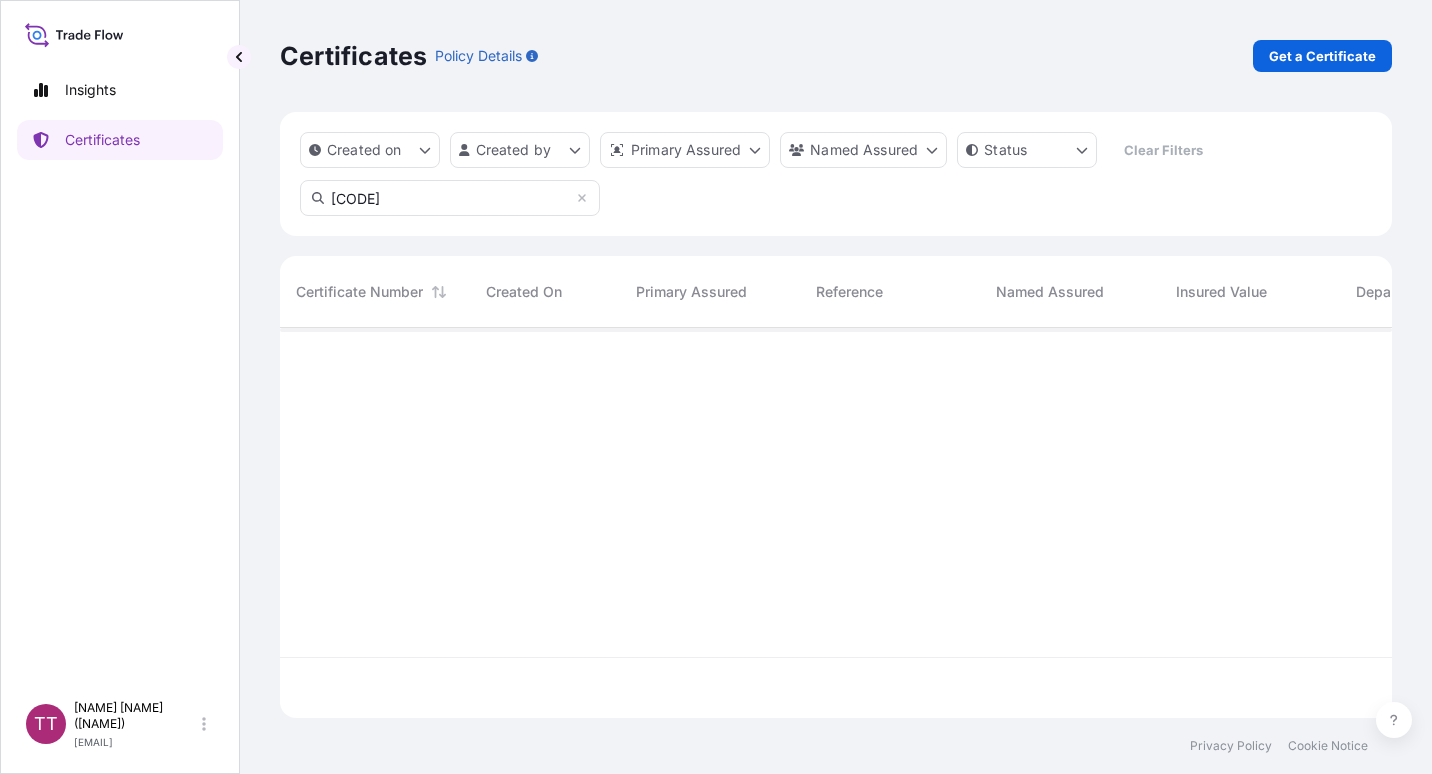 click on "[CODE]" at bounding box center (450, 198) 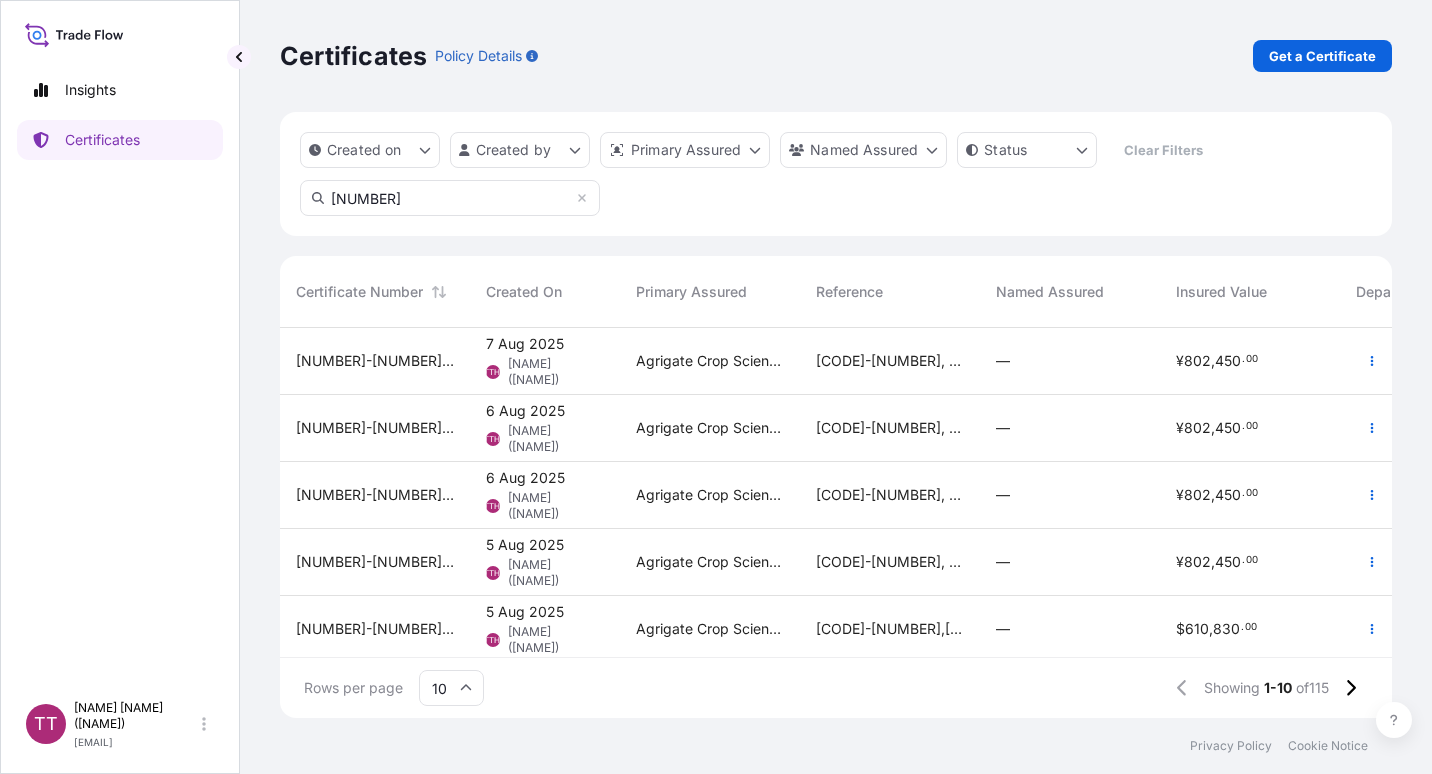 scroll, scrollTop: 16, scrollLeft: 16, axis: both 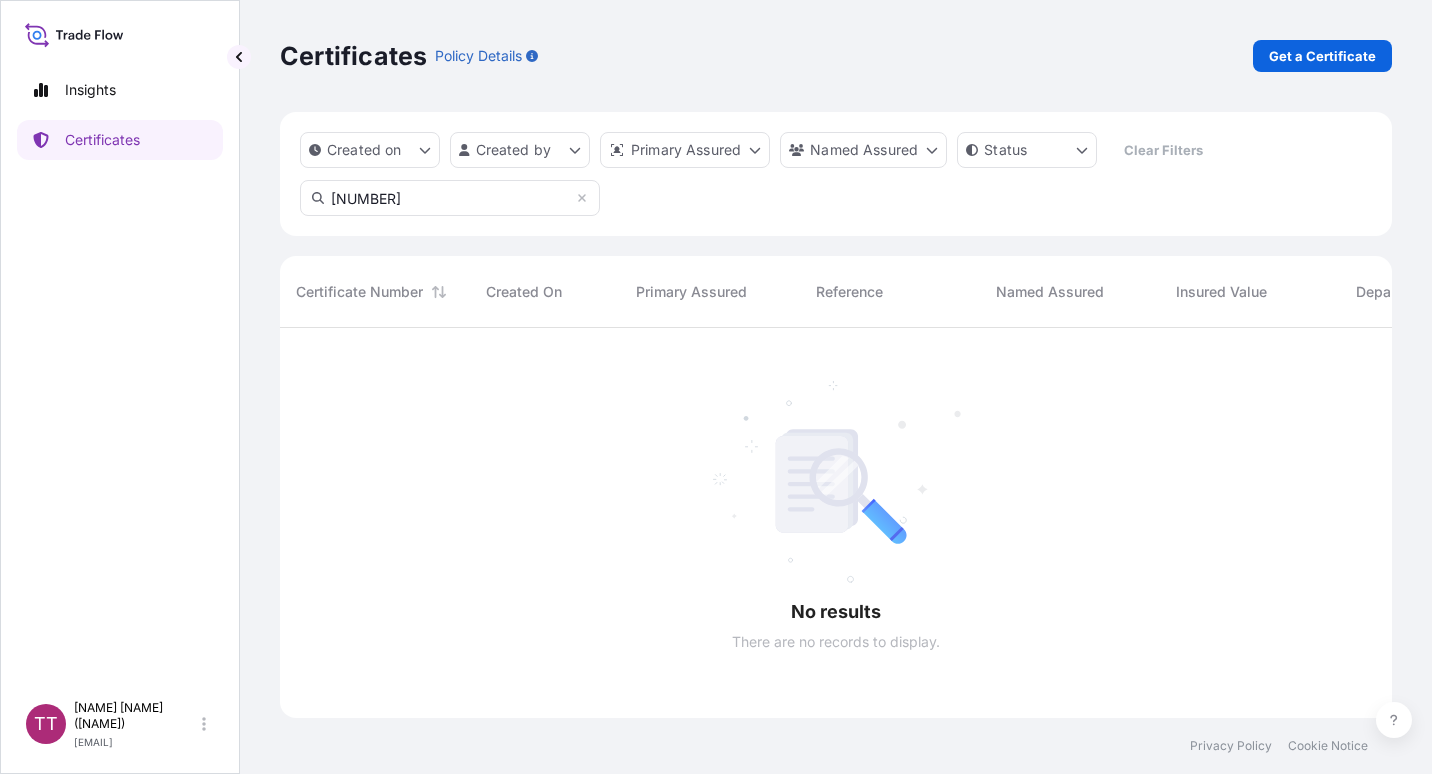 click on "[NUMBER]" at bounding box center (450, 198) 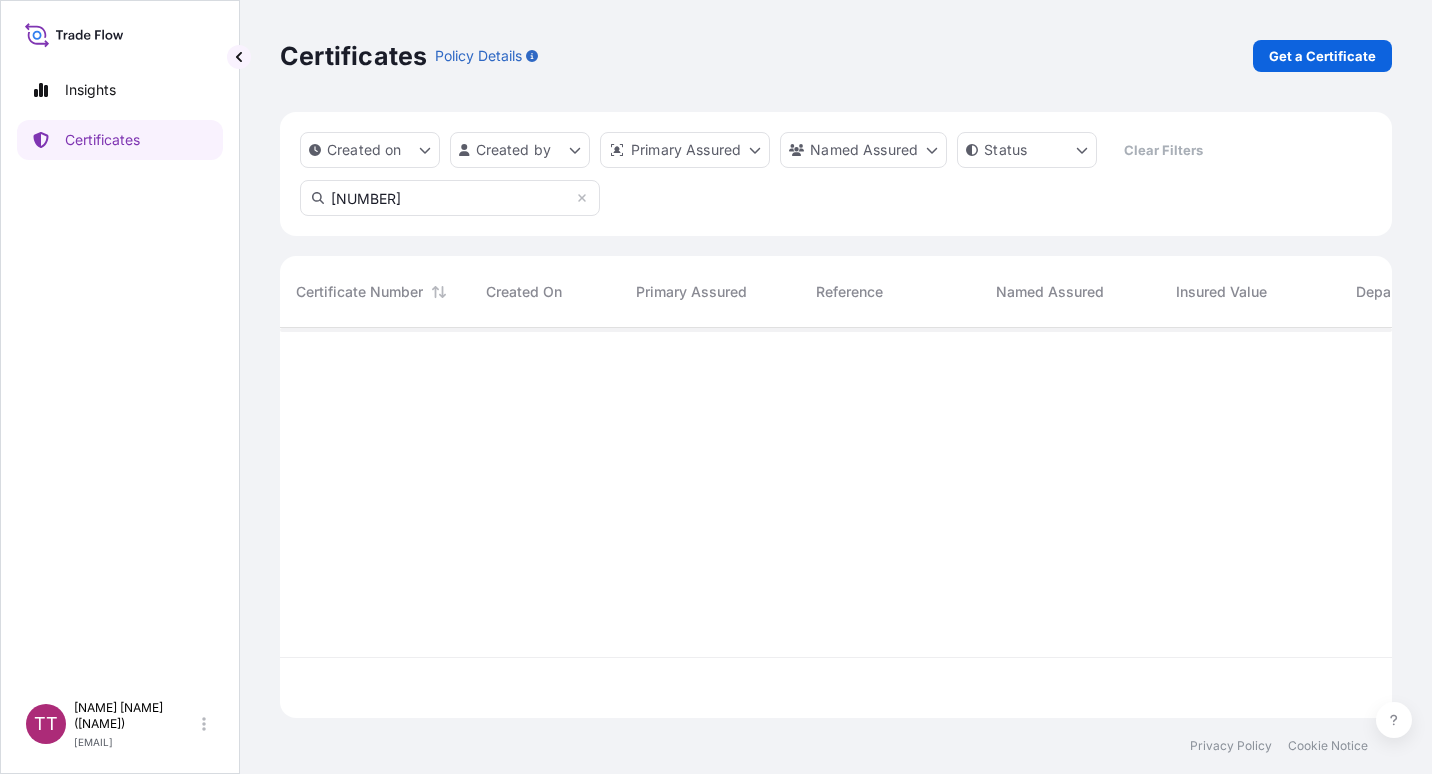 scroll, scrollTop: 386, scrollLeft: 1097, axis: both 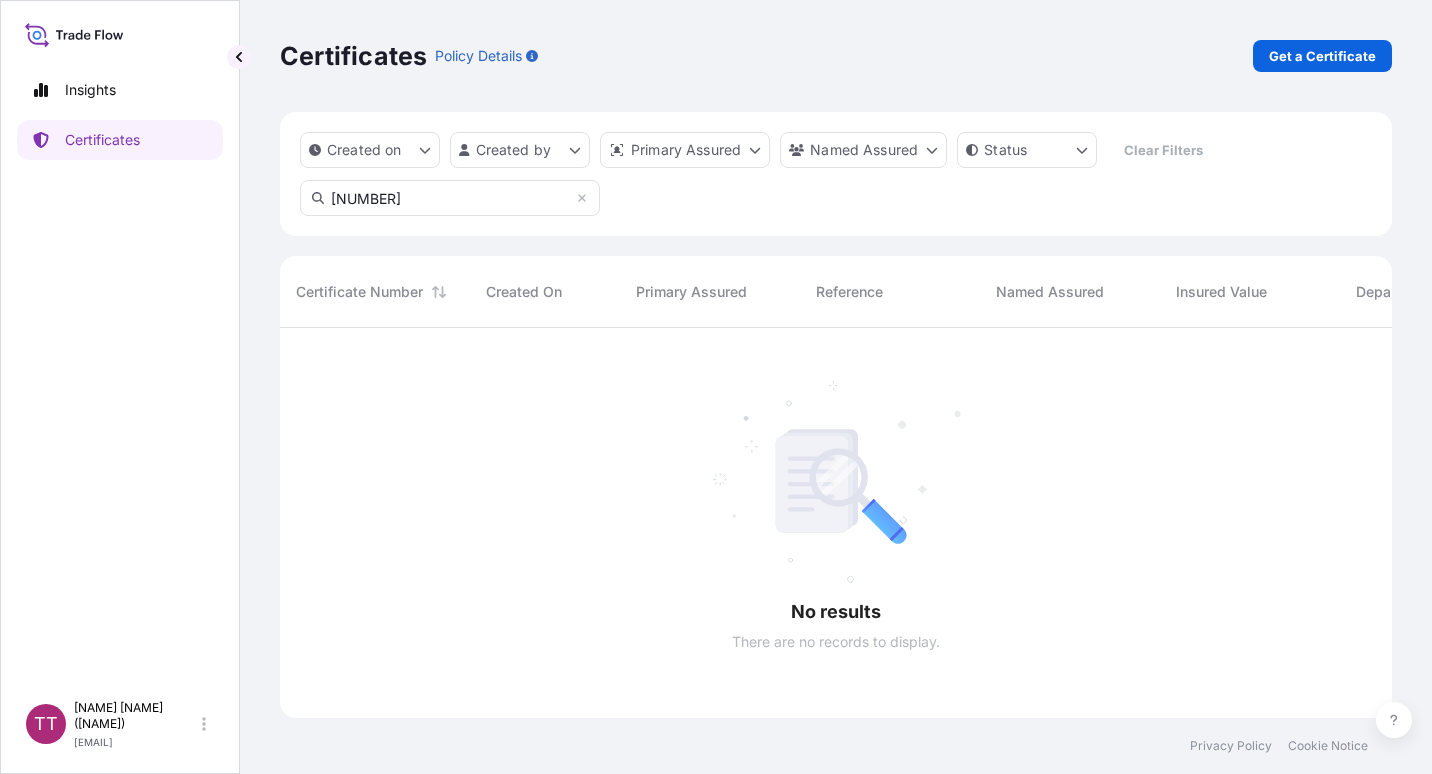type on "[NUMBER]" 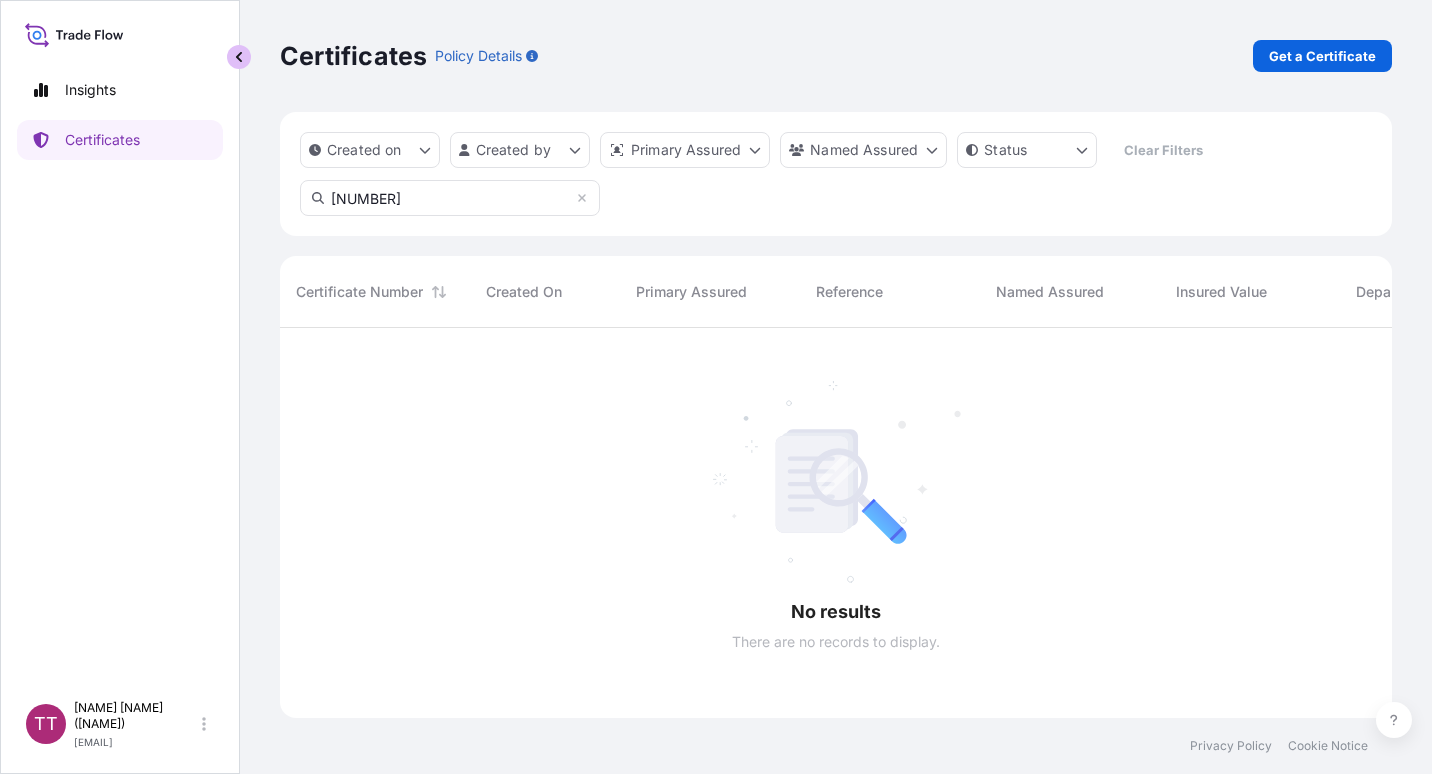 scroll, scrollTop: 16, scrollLeft: 14, axis: both 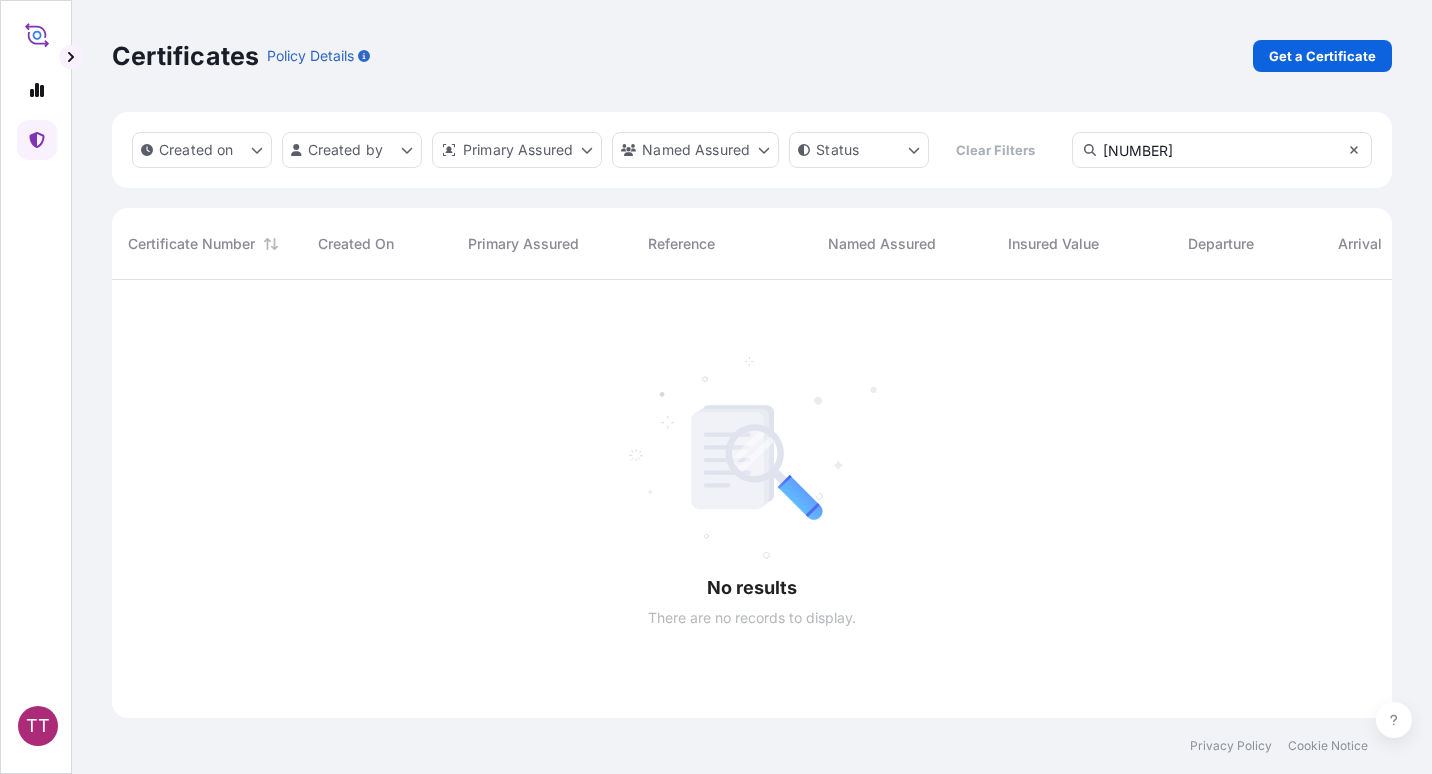 click 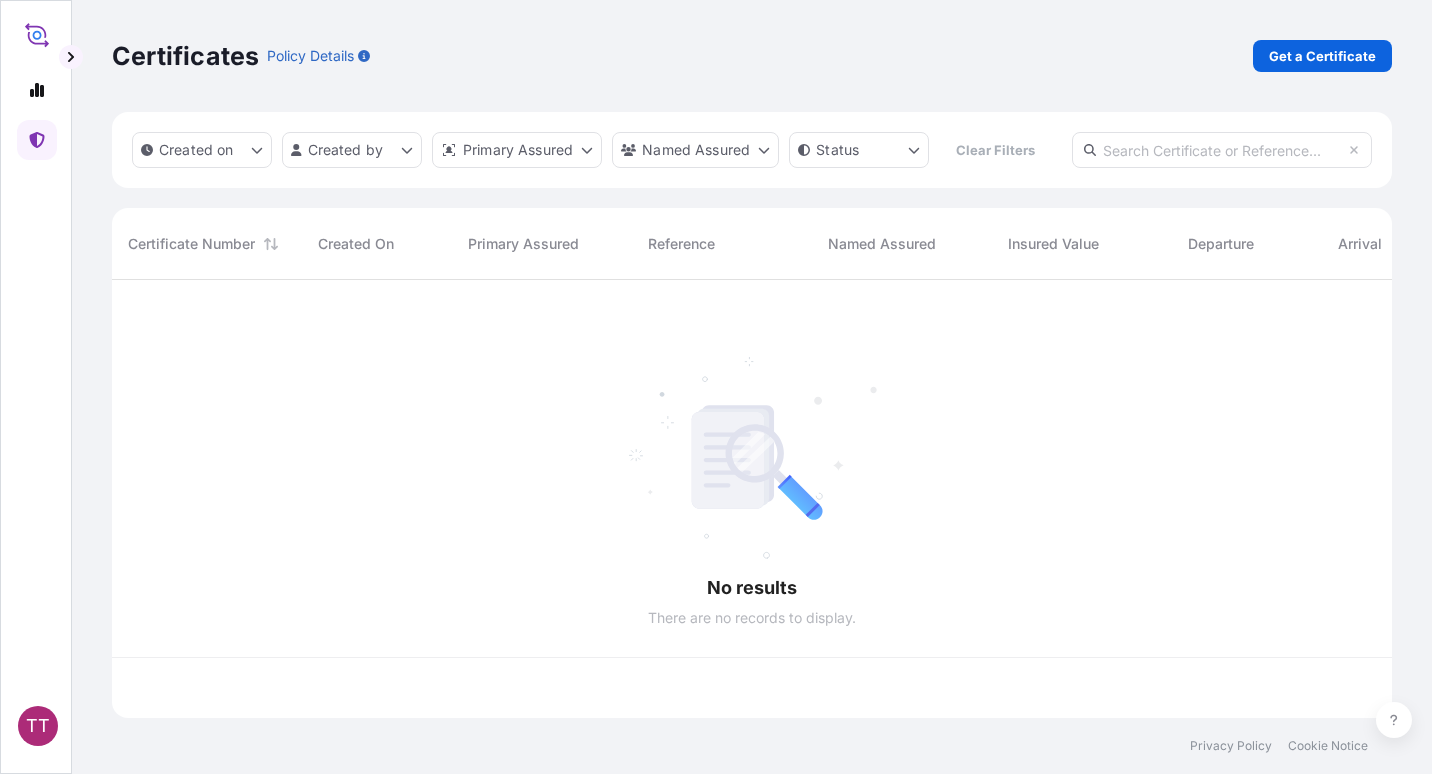 scroll, scrollTop: 434, scrollLeft: 1265, axis: both 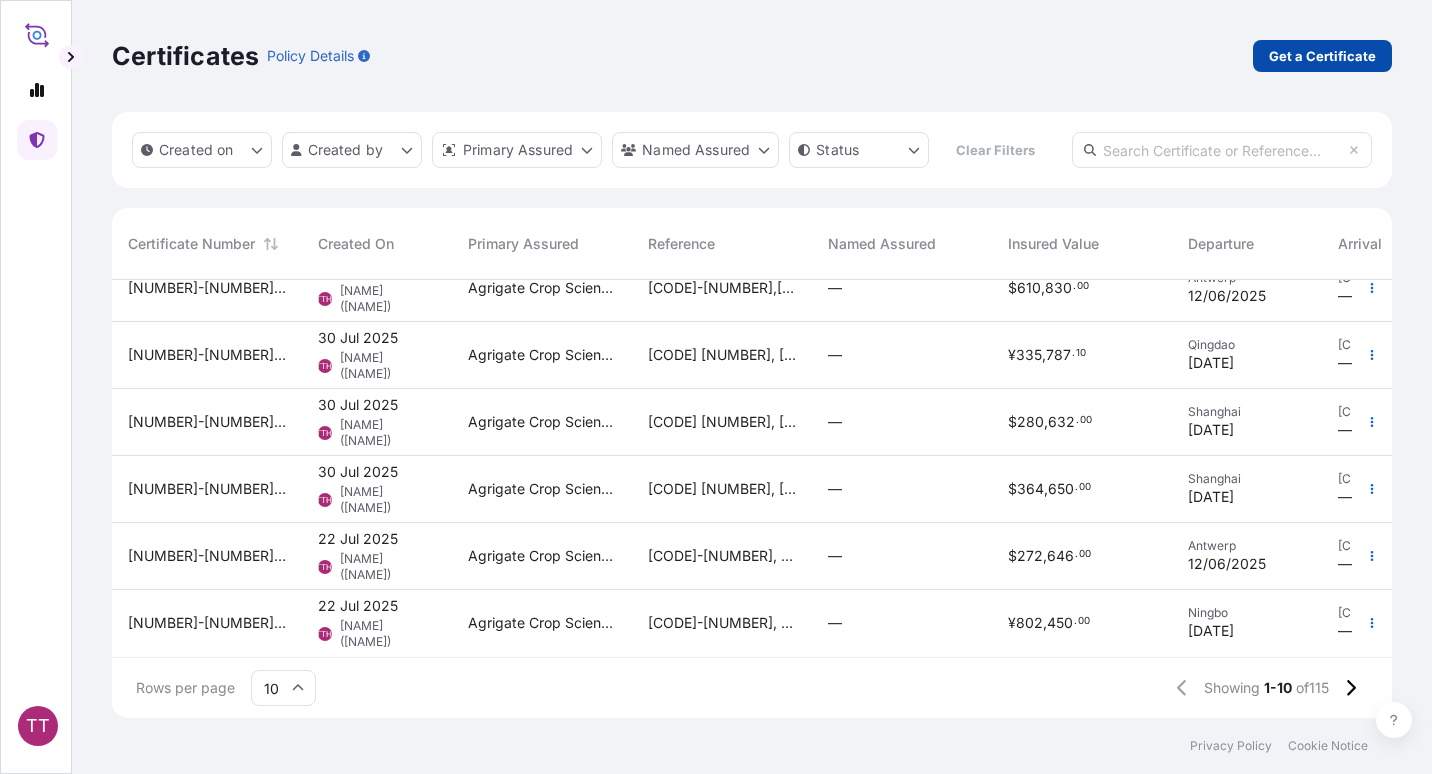 click on "Get a Certificate" at bounding box center (1322, 56) 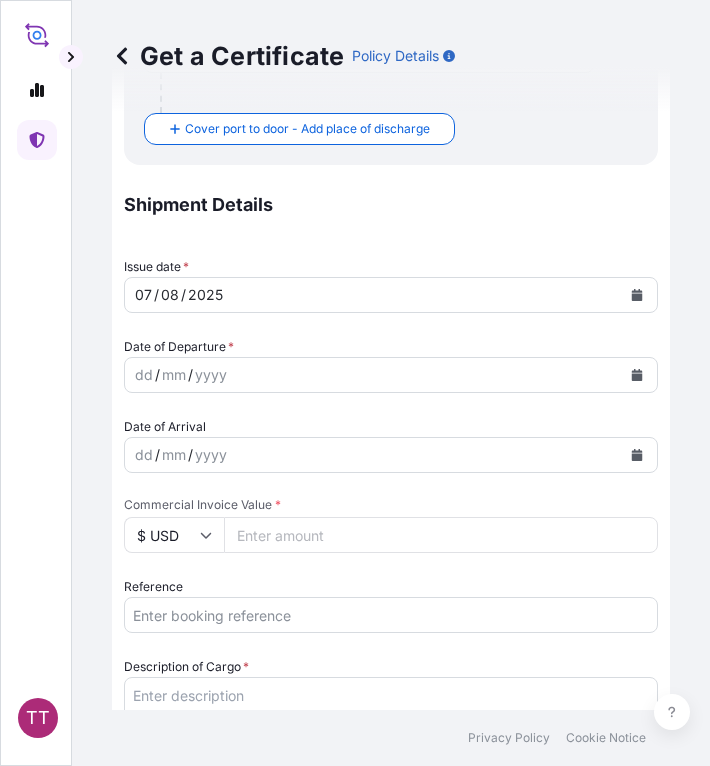 scroll, scrollTop: 622, scrollLeft: 0, axis: vertical 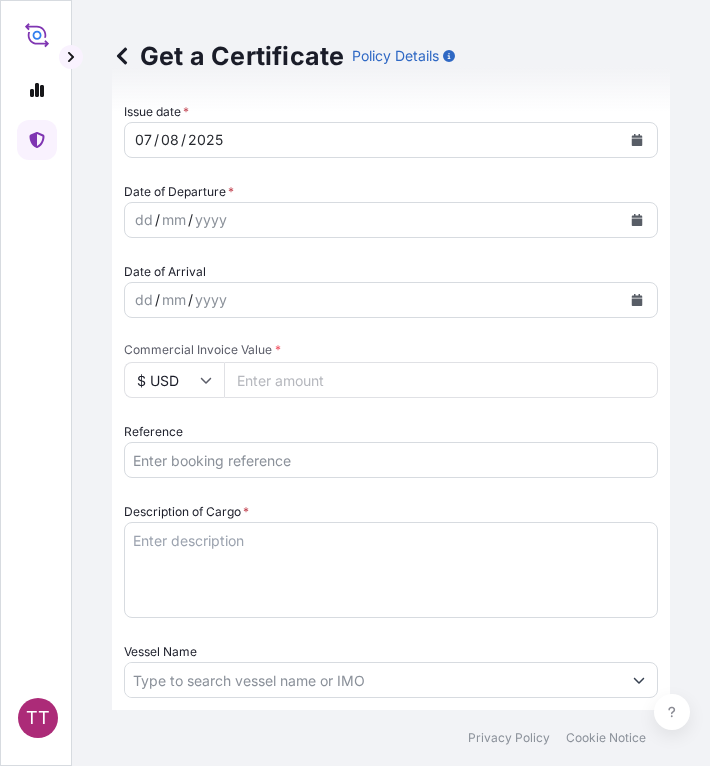 click on "Reference" at bounding box center [391, 460] 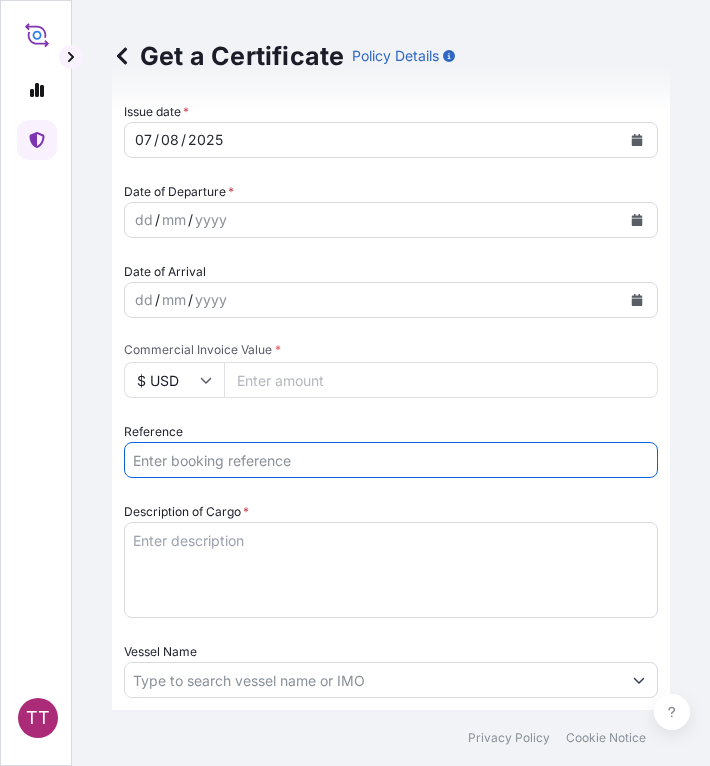 paste on "[CODE]" 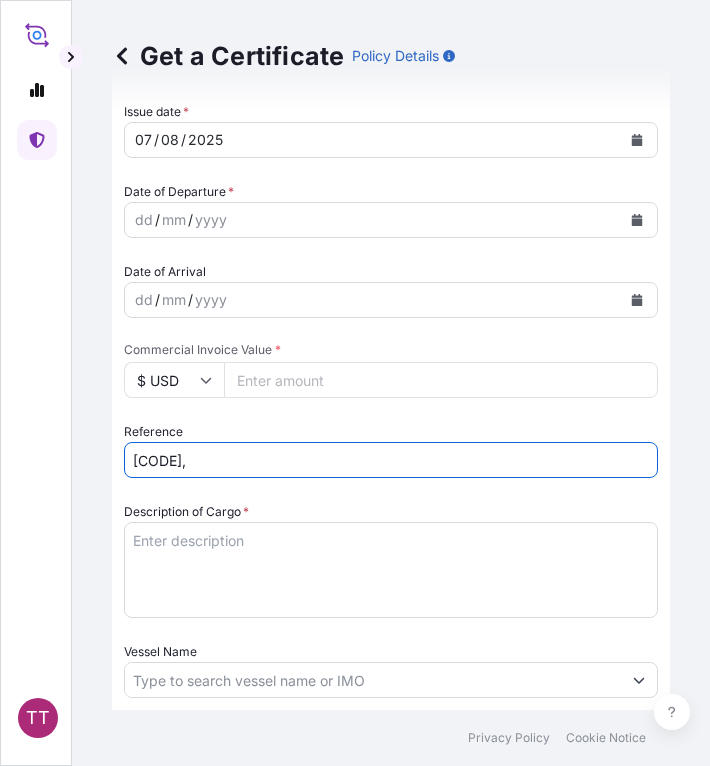 click on "[CODE]," at bounding box center [391, 460] 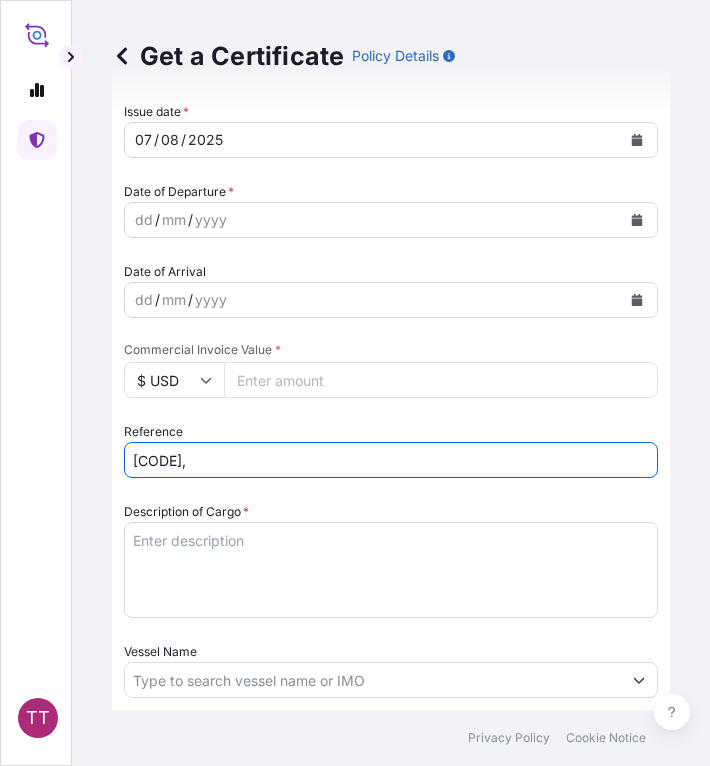 paste on "[CODE]" 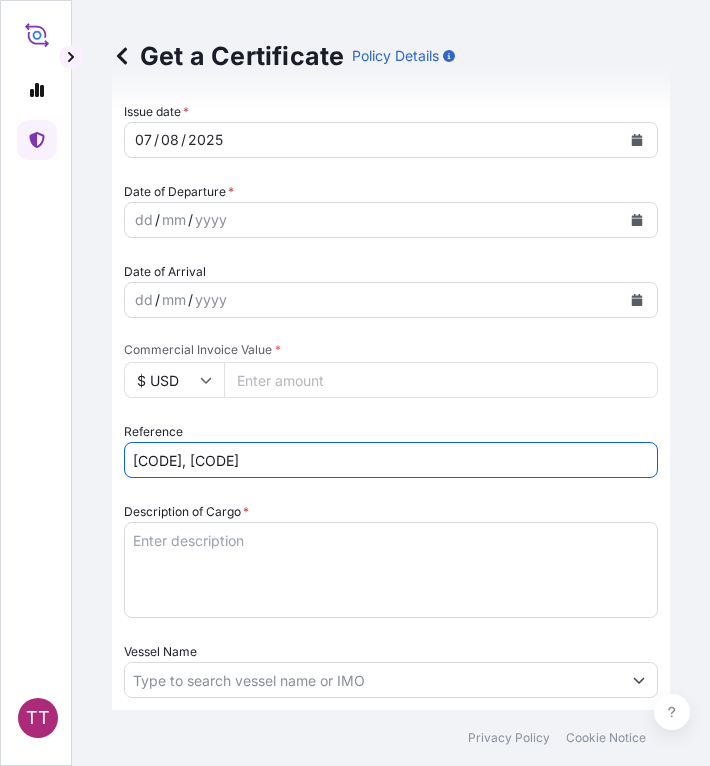 type on "[CODE], [CODE]" 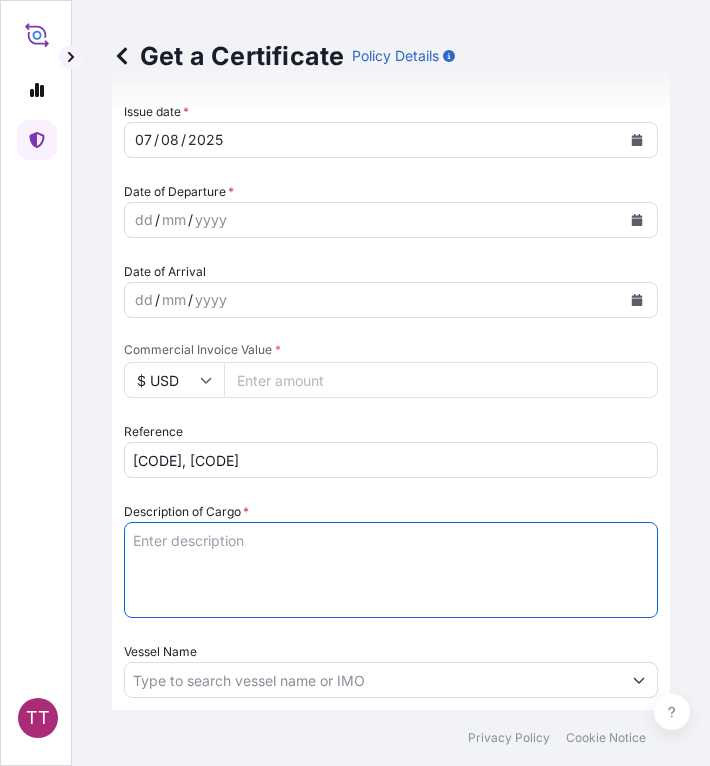 click on "Description of Cargo *" at bounding box center (391, 570) 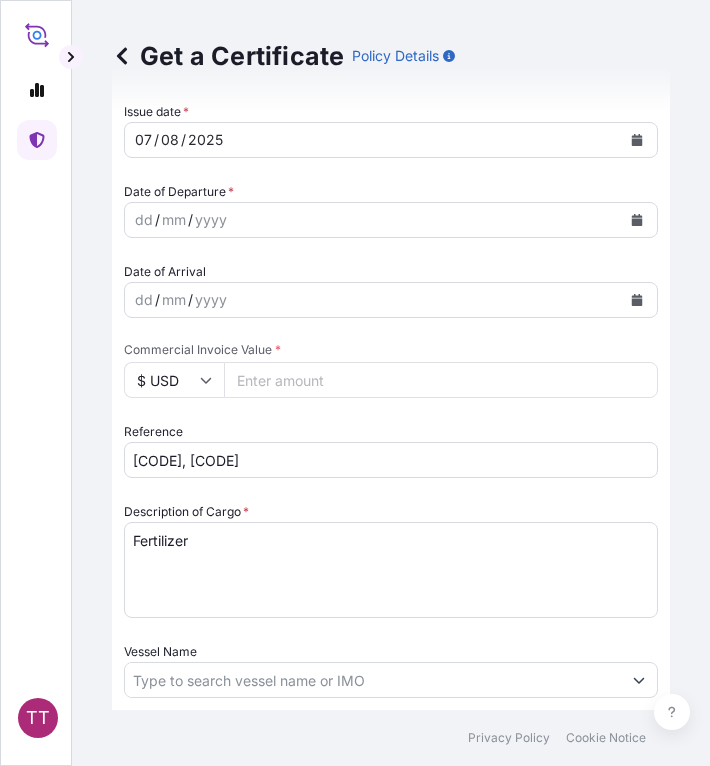 click on "Fertilizer" at bounding box center (391, 570) 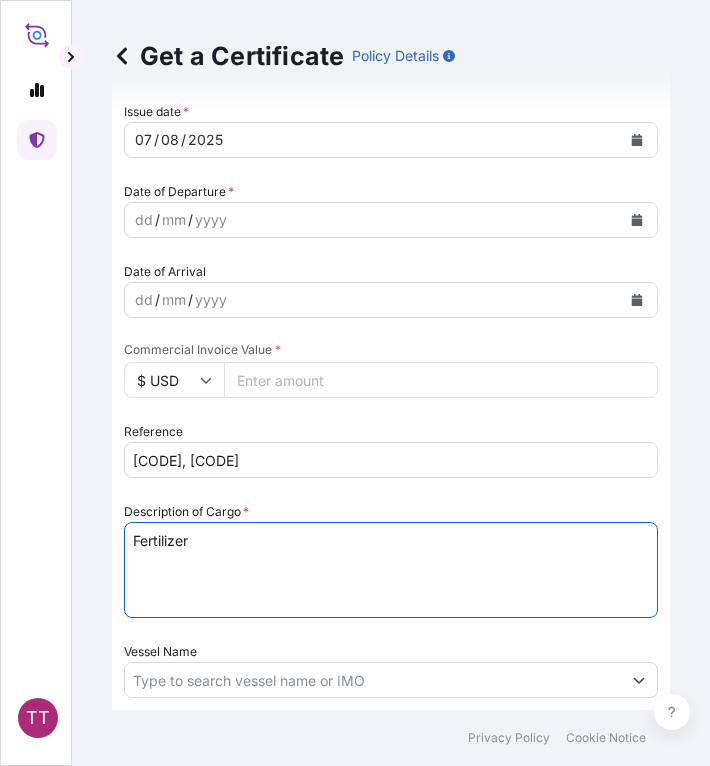 paste on "Muriate of Potash Fertilizer
K2O : 60 %
( Bulk )" 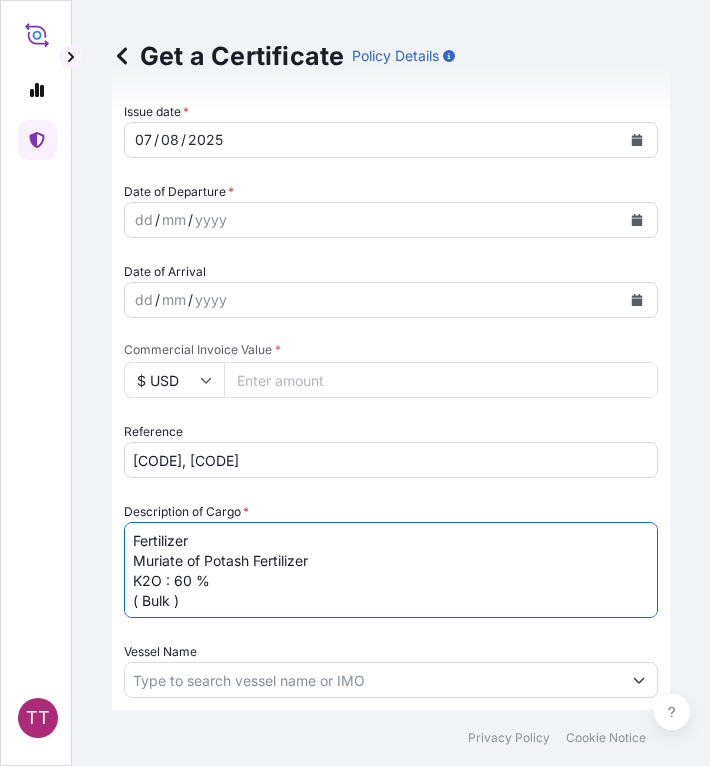 type on "Fertilizer
Muriate of Potash Fertilizer
K2O : 60 %
( Bulk )" 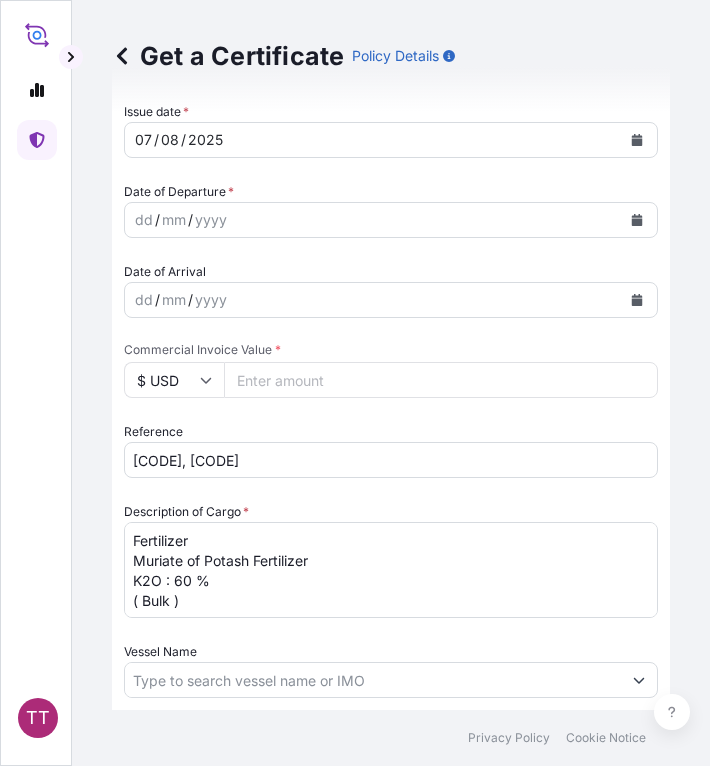 scroll, scrollTop: 2, scrollLeft: 0, axis: vertical 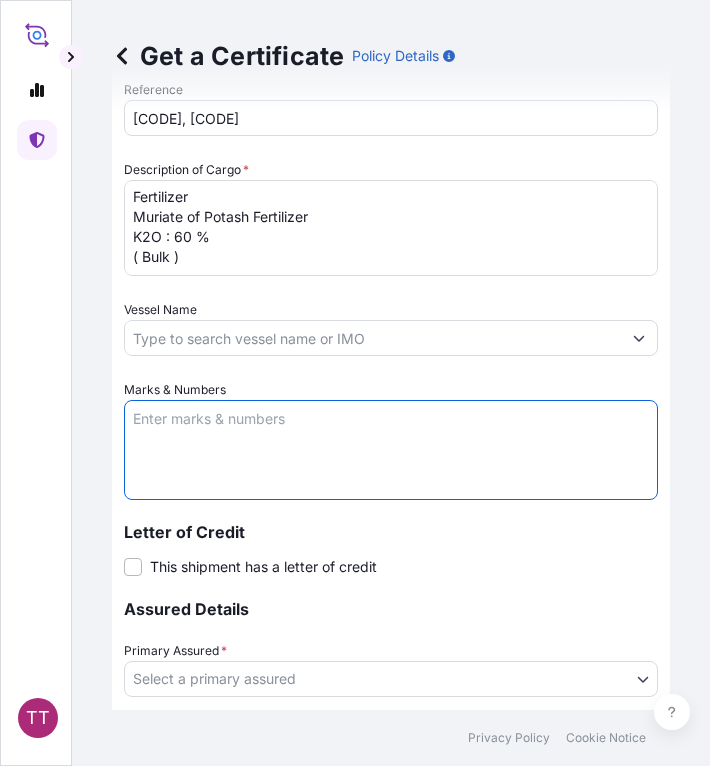 click on "Marks & Numbers" at bounding box center [391, 450] 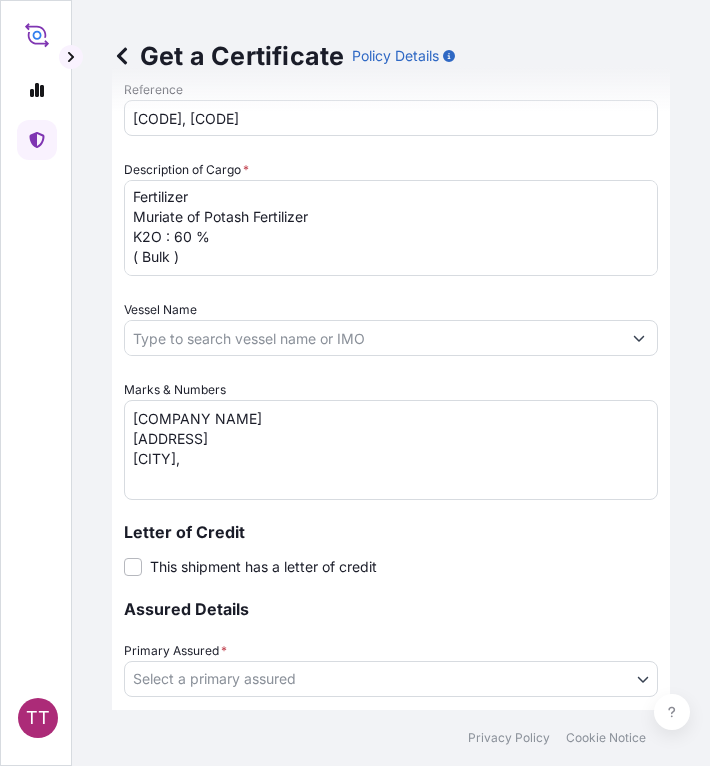 click on "[COMPANY NAME]
[ADDRESS]
[CITY]," at bounding box center (391, 450) 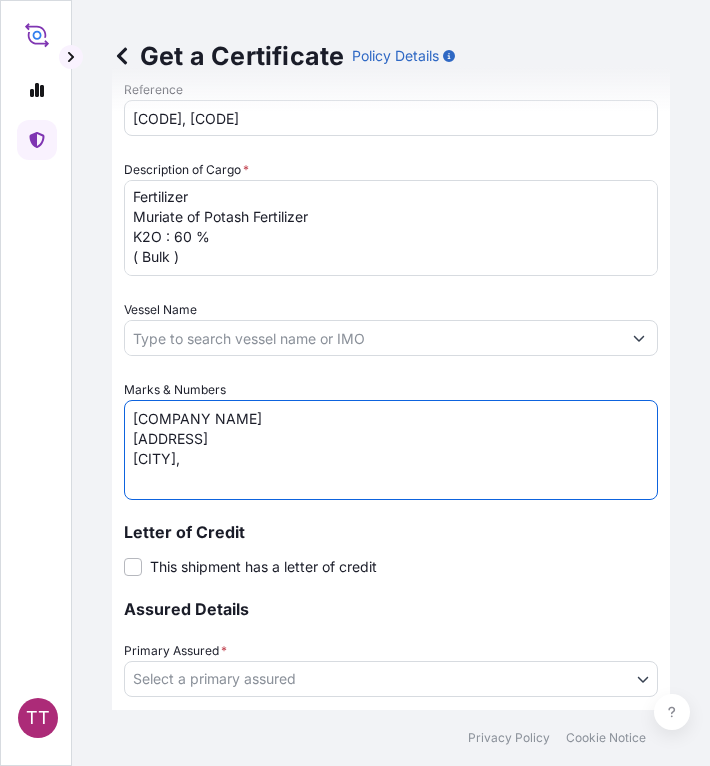 paste on "[CITY] [COUNTRY]." 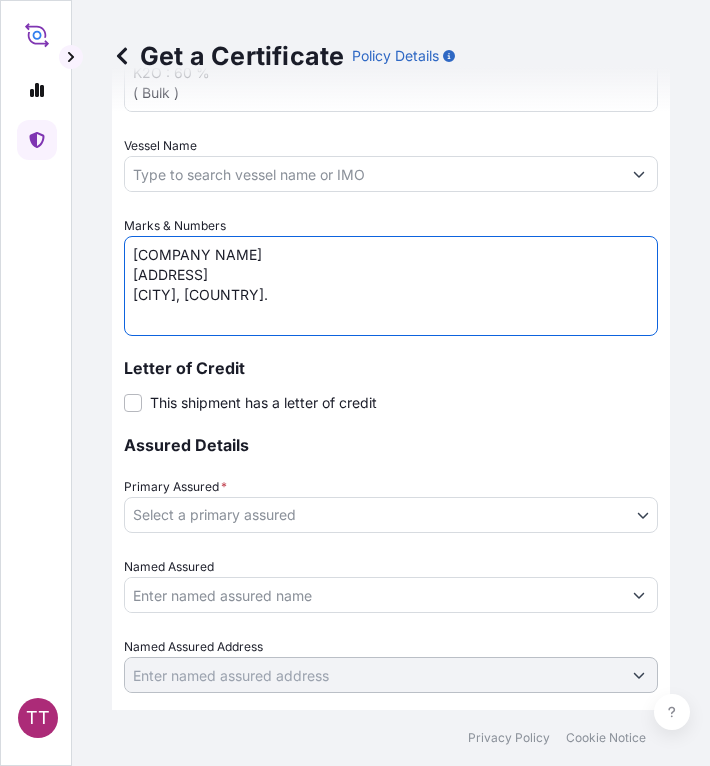 scroll, scrollTop: 1129, scrollLeft: 0, axis: vertical 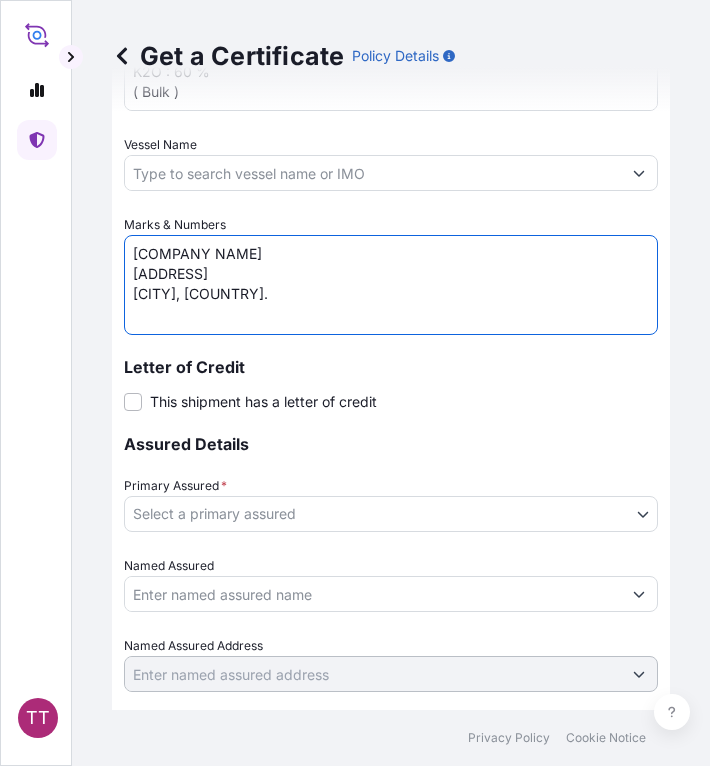 type on "[COMPANY NAME]
[ADDRESS]
[CITY], [COUNTRY]." 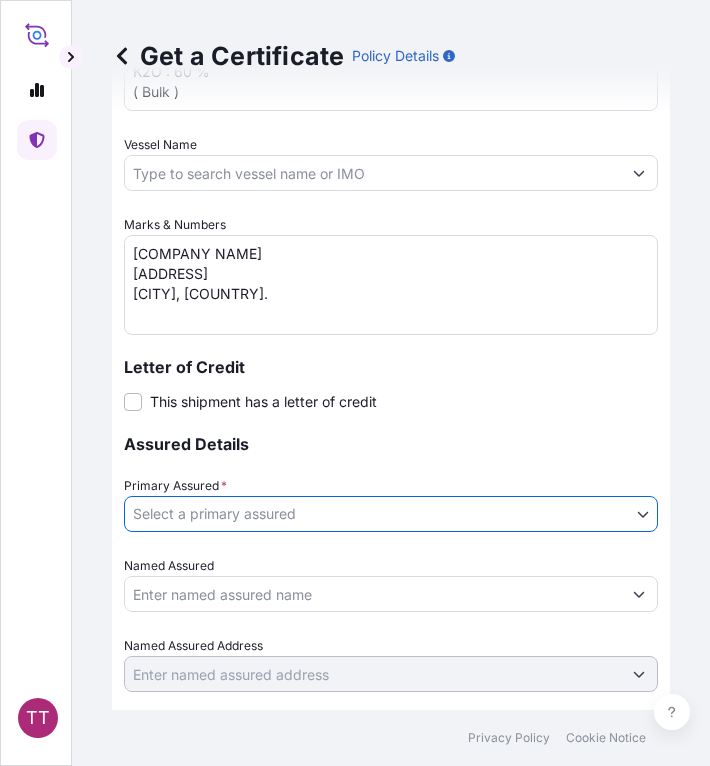 click on "Selected Date: [DAY] [MONTH] [YEAR]
[COMPANY NAME]
[ADDRESS]
[CITY], [COUNTRY]." at bounding box center [355, 383] 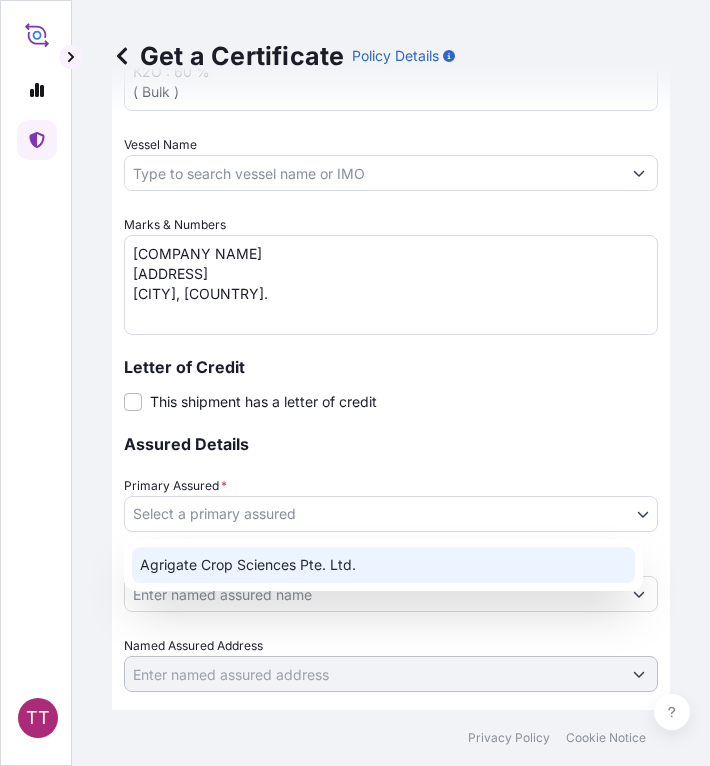click on "Agrigate Crop Sciences Pte. Ltd." at bounding box center [383, 565] 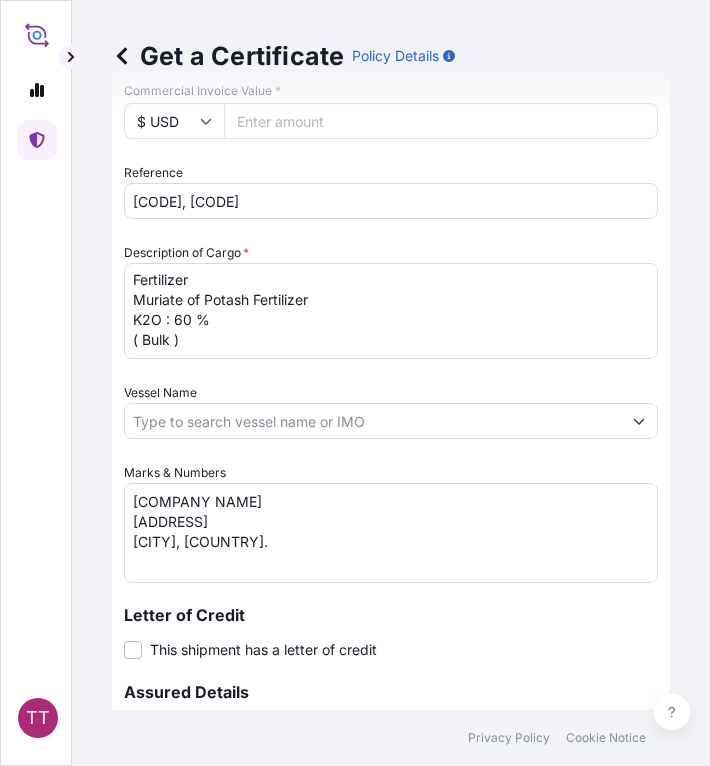 scroll, scrollTop: 872, scrollLeft: 0, axis: vertical 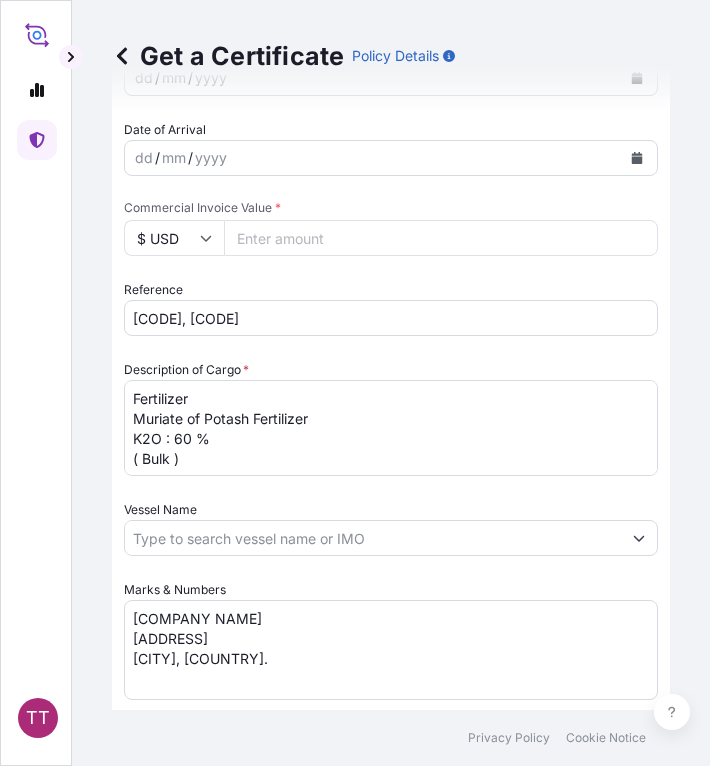 click on "Commercial Invoice Value    *" at bounding box center [441, 238] 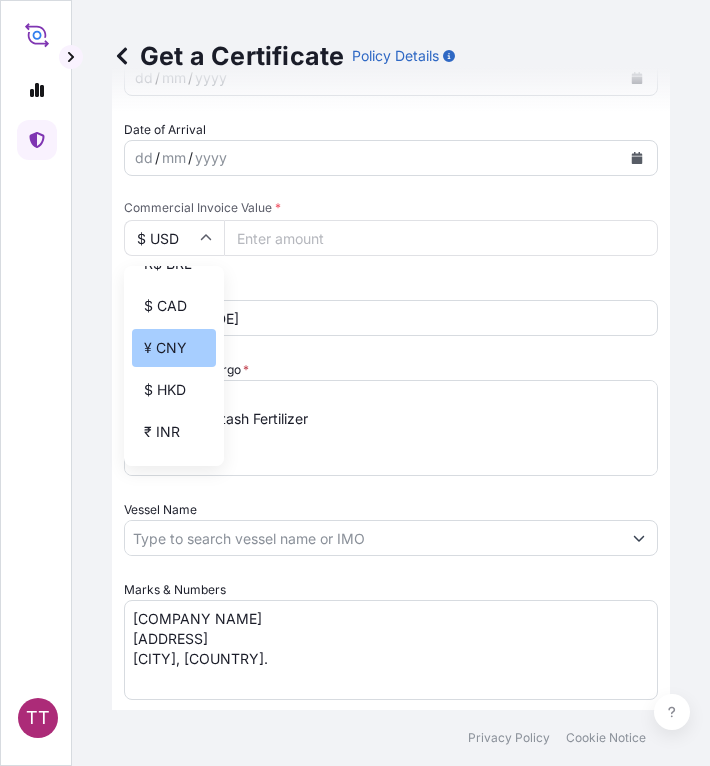 scroll, scrollTop: 240, scrollLeft: 0, axis: vertical 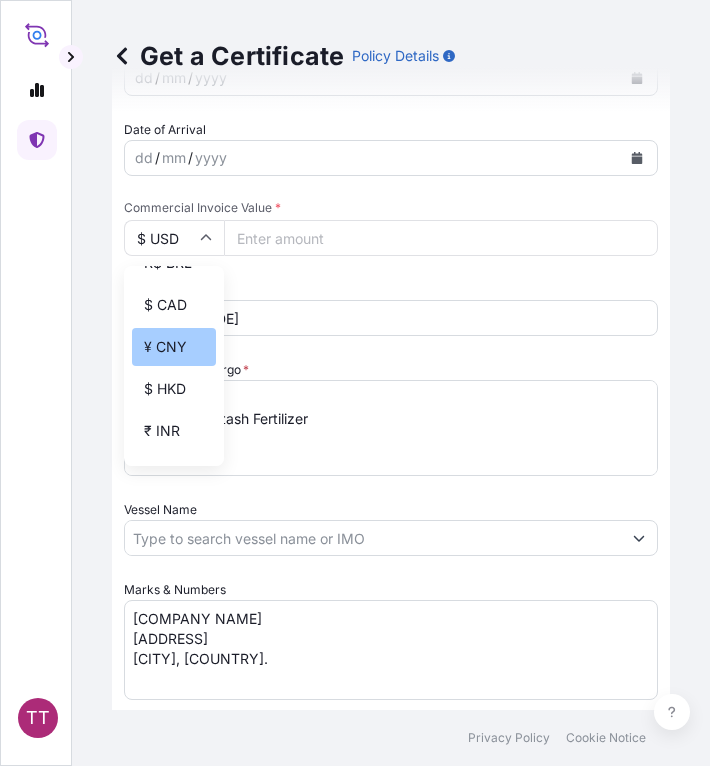 click on "¥ CNY" at bounding box center (174, 347) 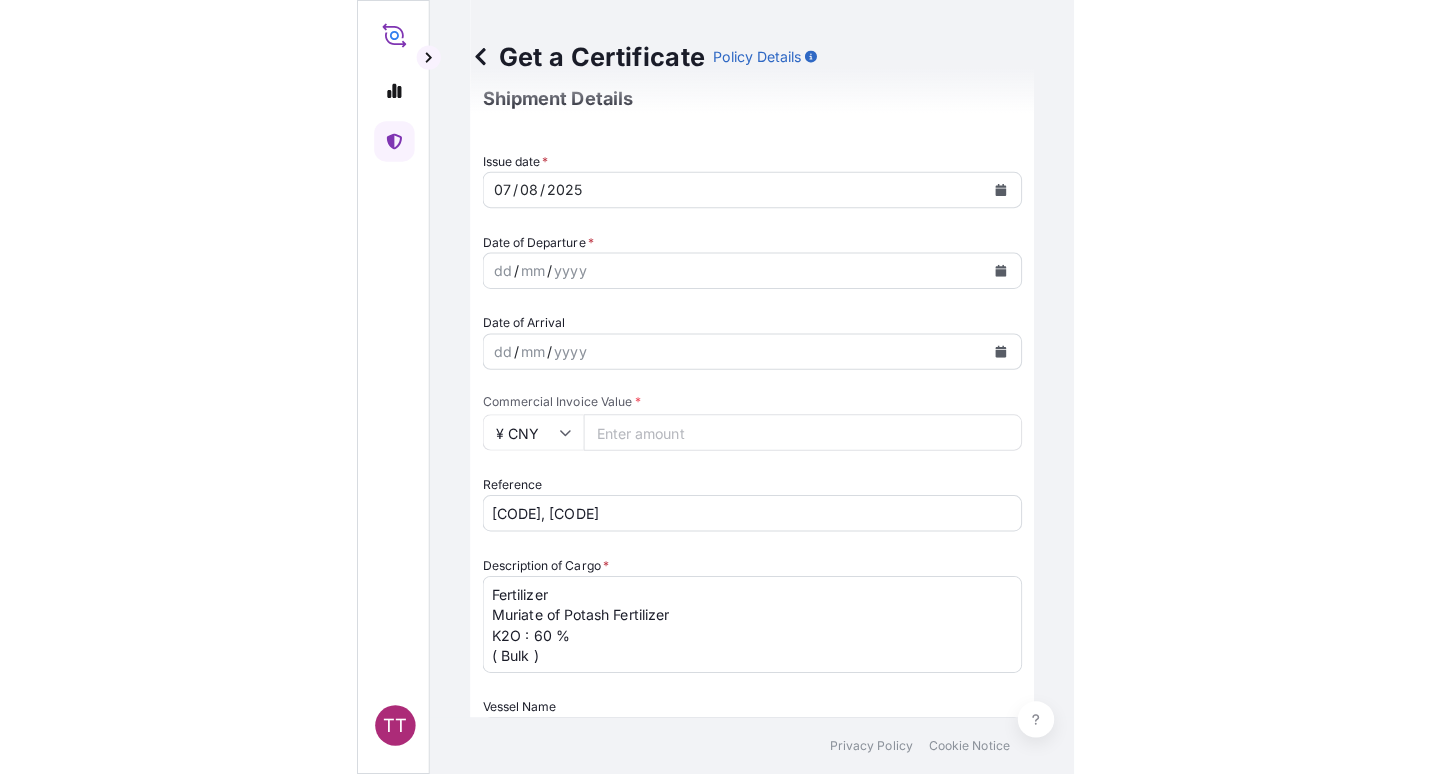 scroll, scrollTop: 567, scrollLeft: 0, axis: vertical 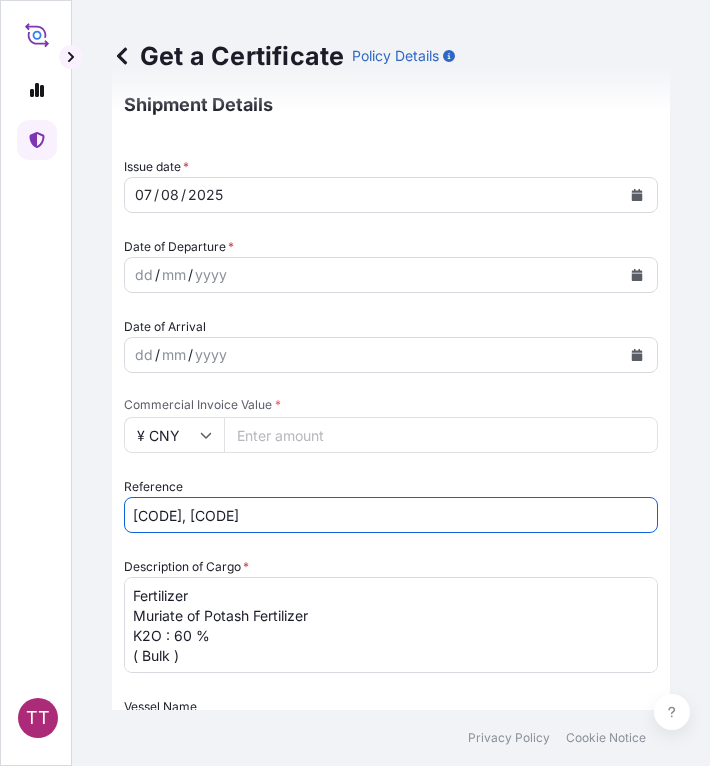 drag, startPoint x: 344, startPoint y: 515, endPoint x: 230, endPoint y: 527, distance: 114.62984 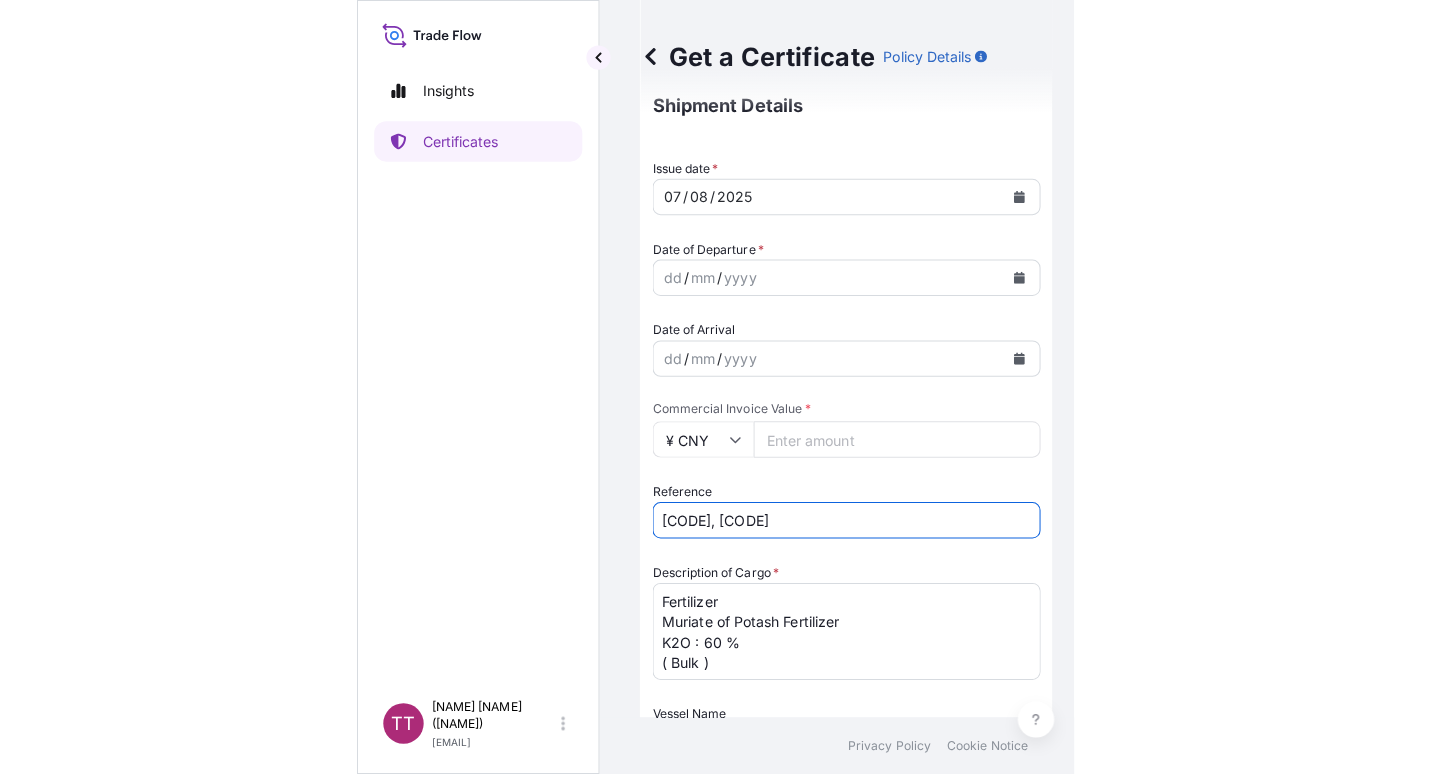 scroll, scrollTop: 274, scrollLeft: 0, axis: vertical 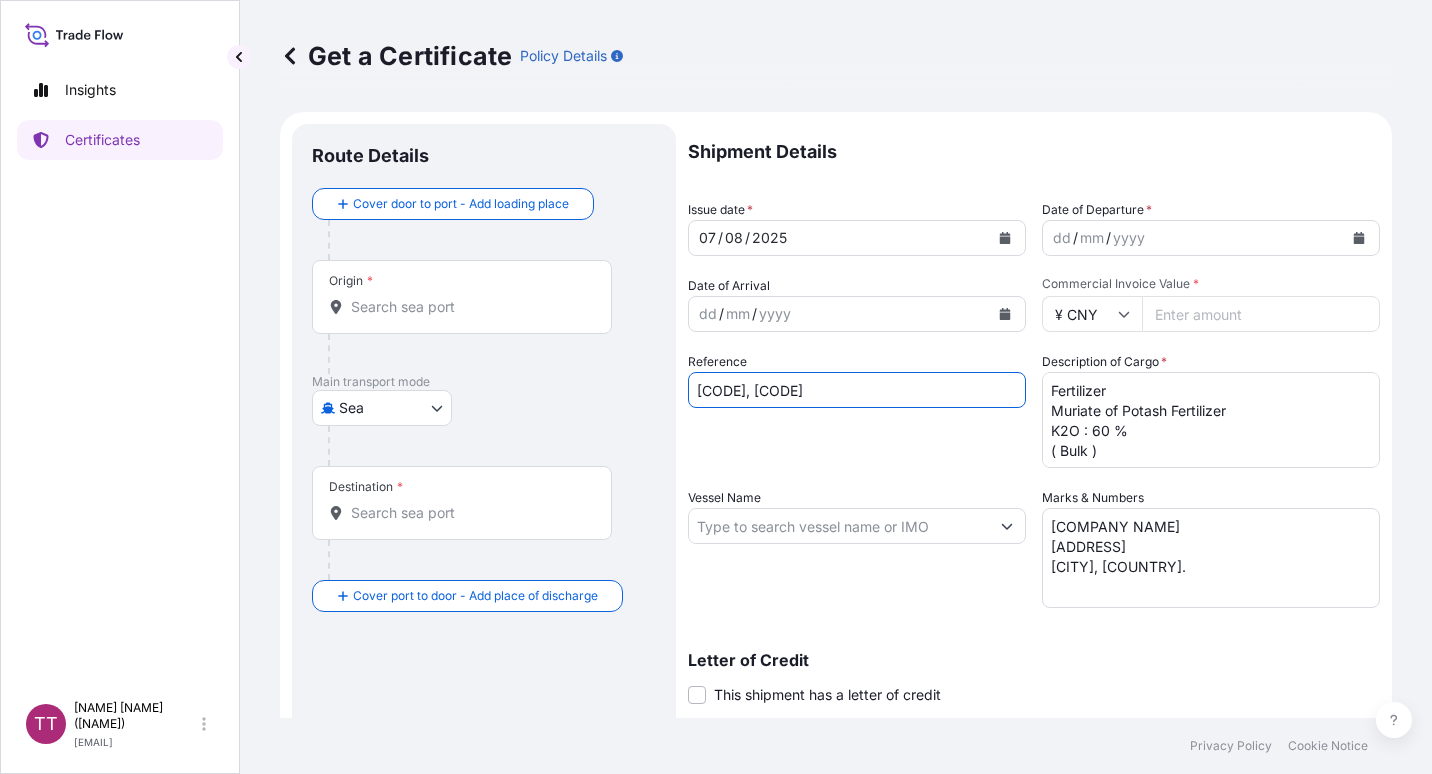 click on "Origin *" at bounding box center [469, 307] 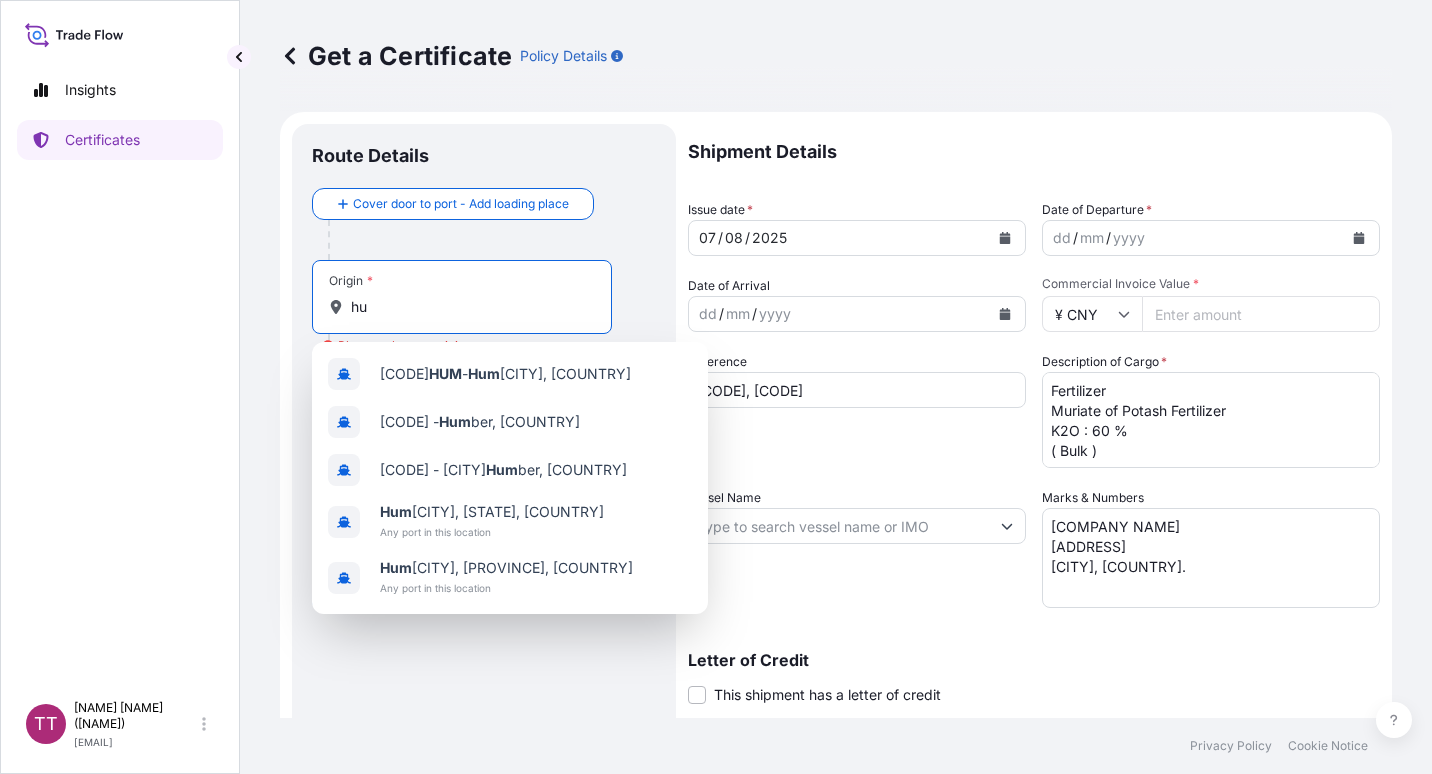 type on "h" 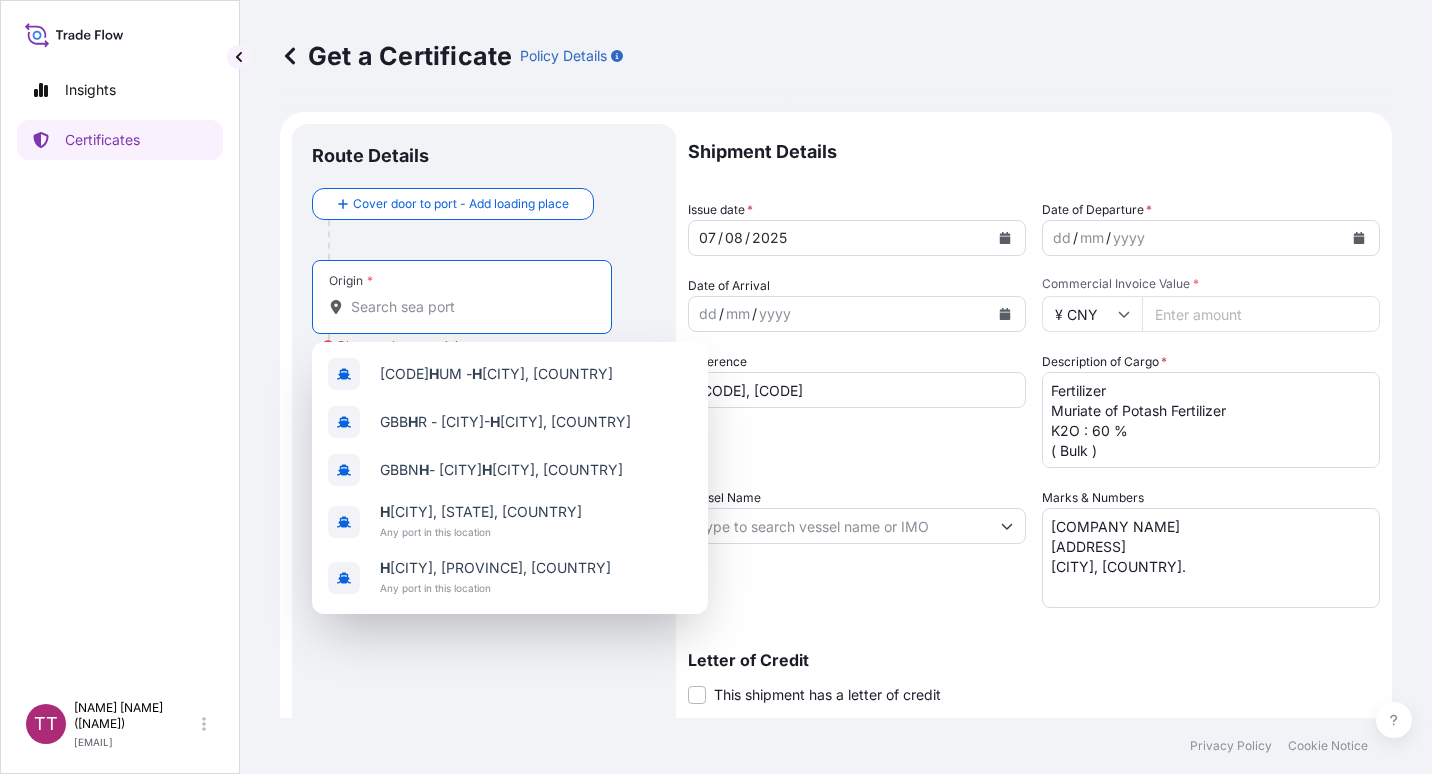 type on "a" 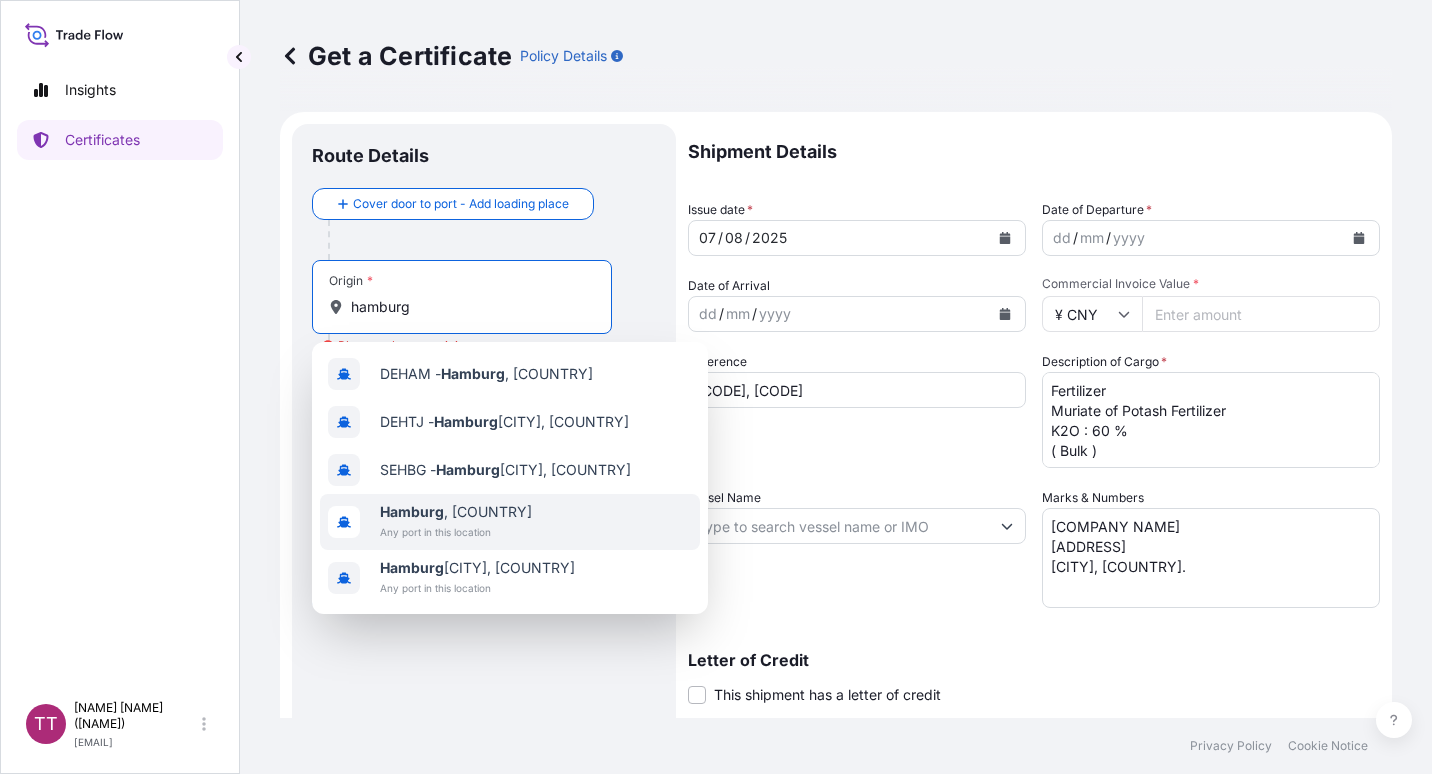click on "[CITY] , [COUNTRY]" at bounding box center [456, 512] 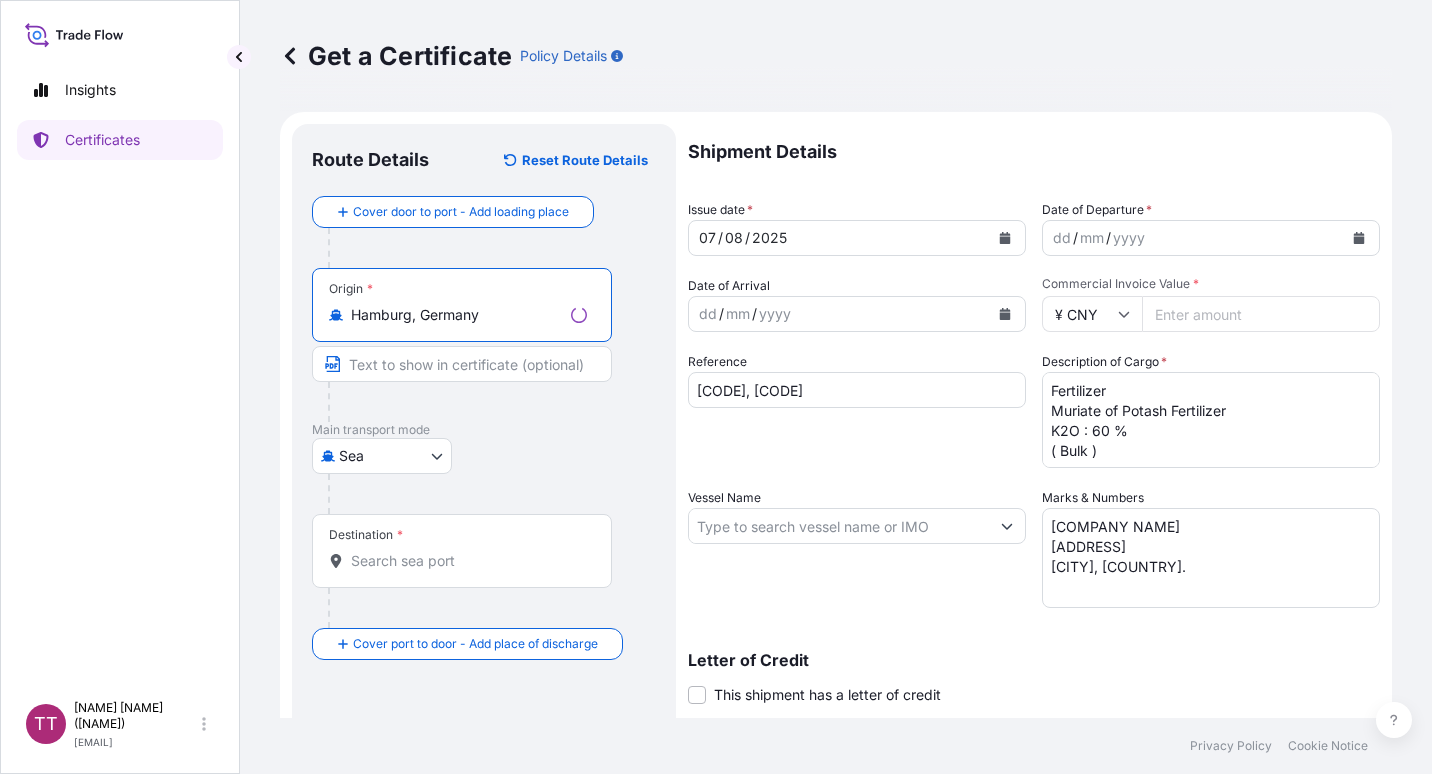 type on "Hamburg, Germany" 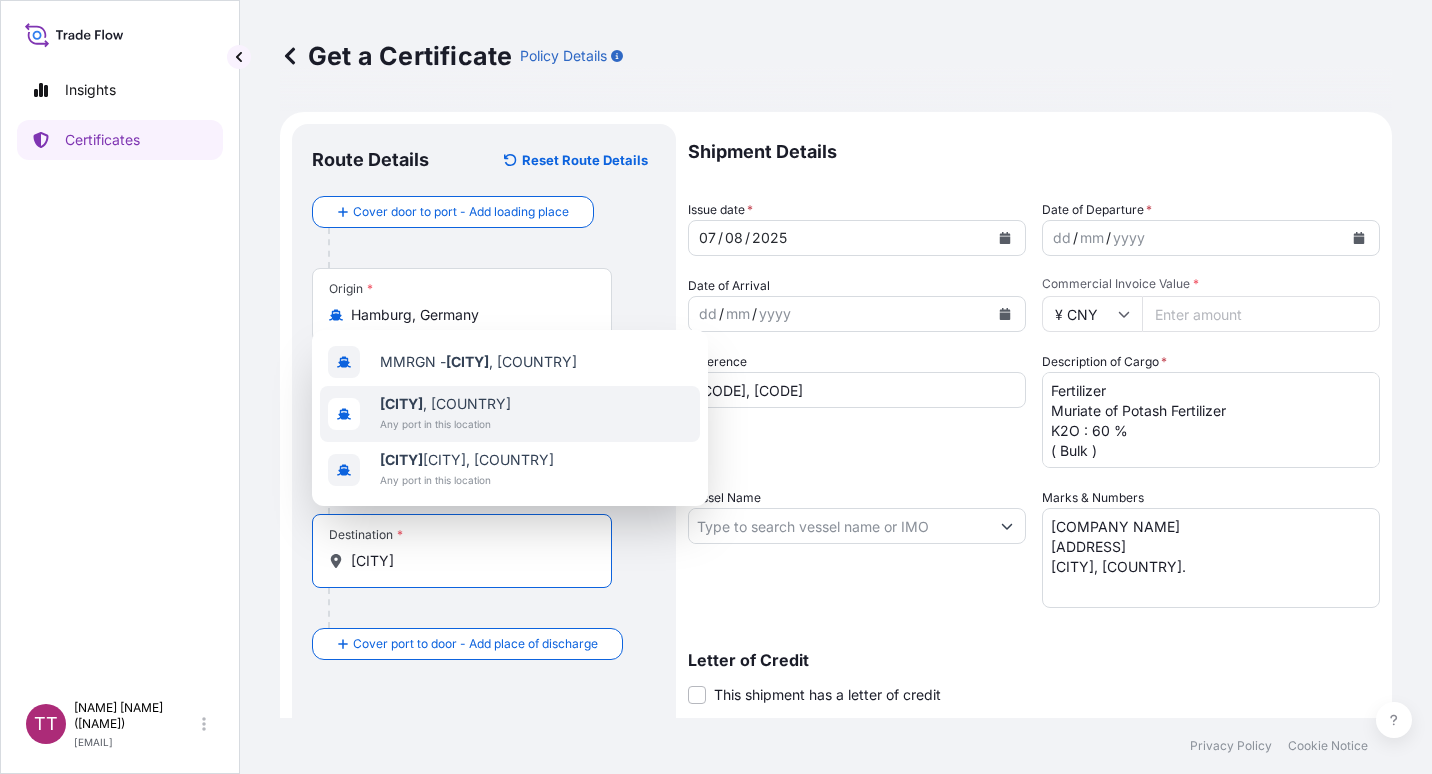 click on "Any port in this location" at bounding box center (445, 424) 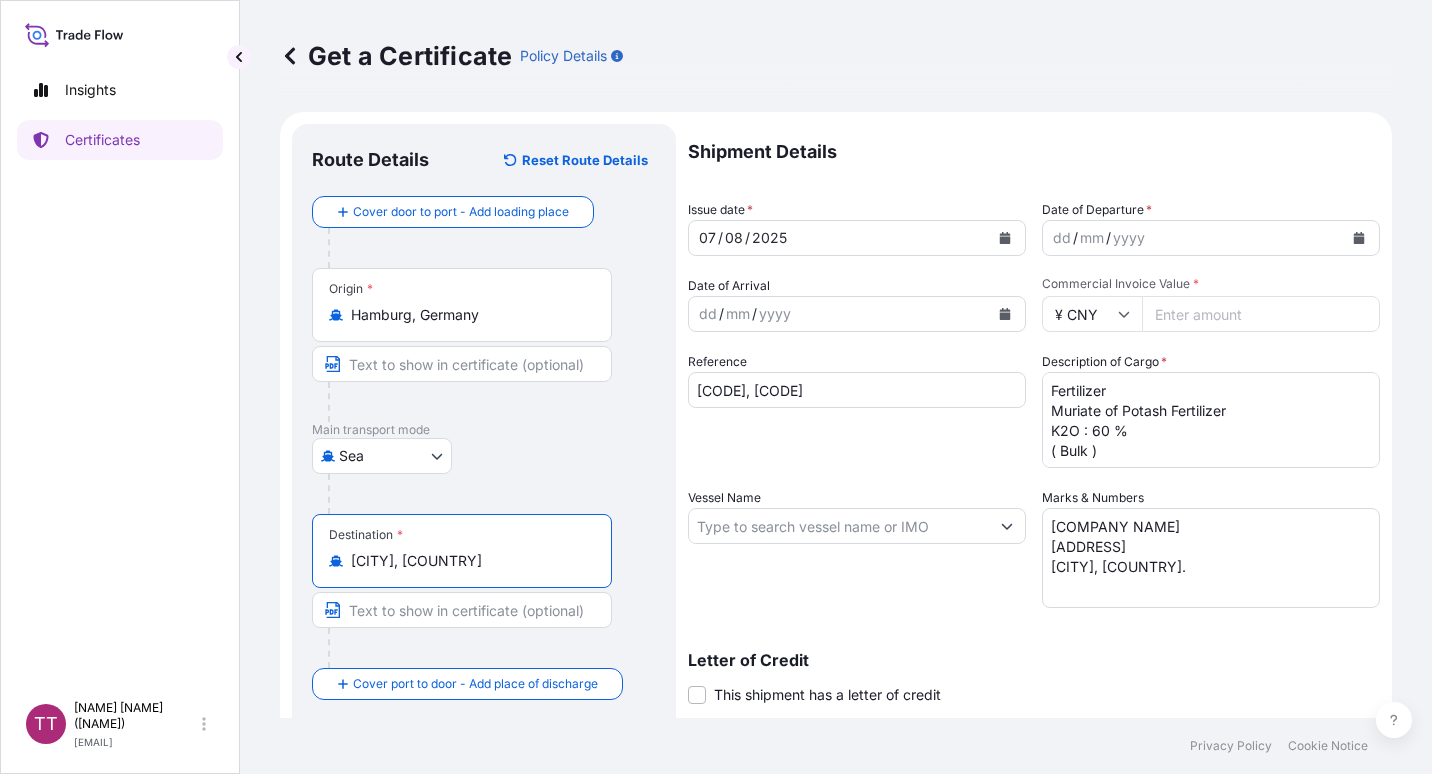 type on "[CITY], [COUNTRY]" 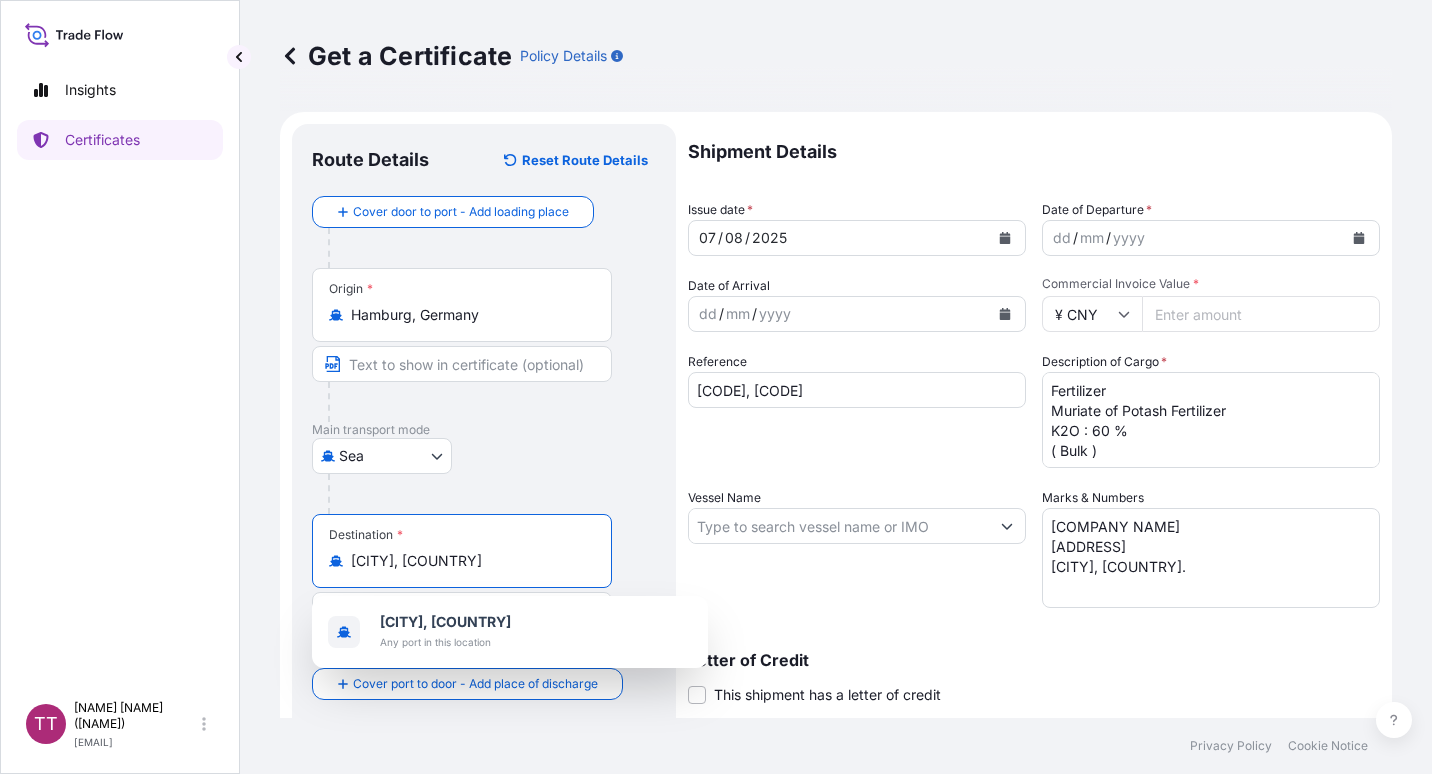 click on "dd / mm / yyyy" at bounding box center (1193, 238) 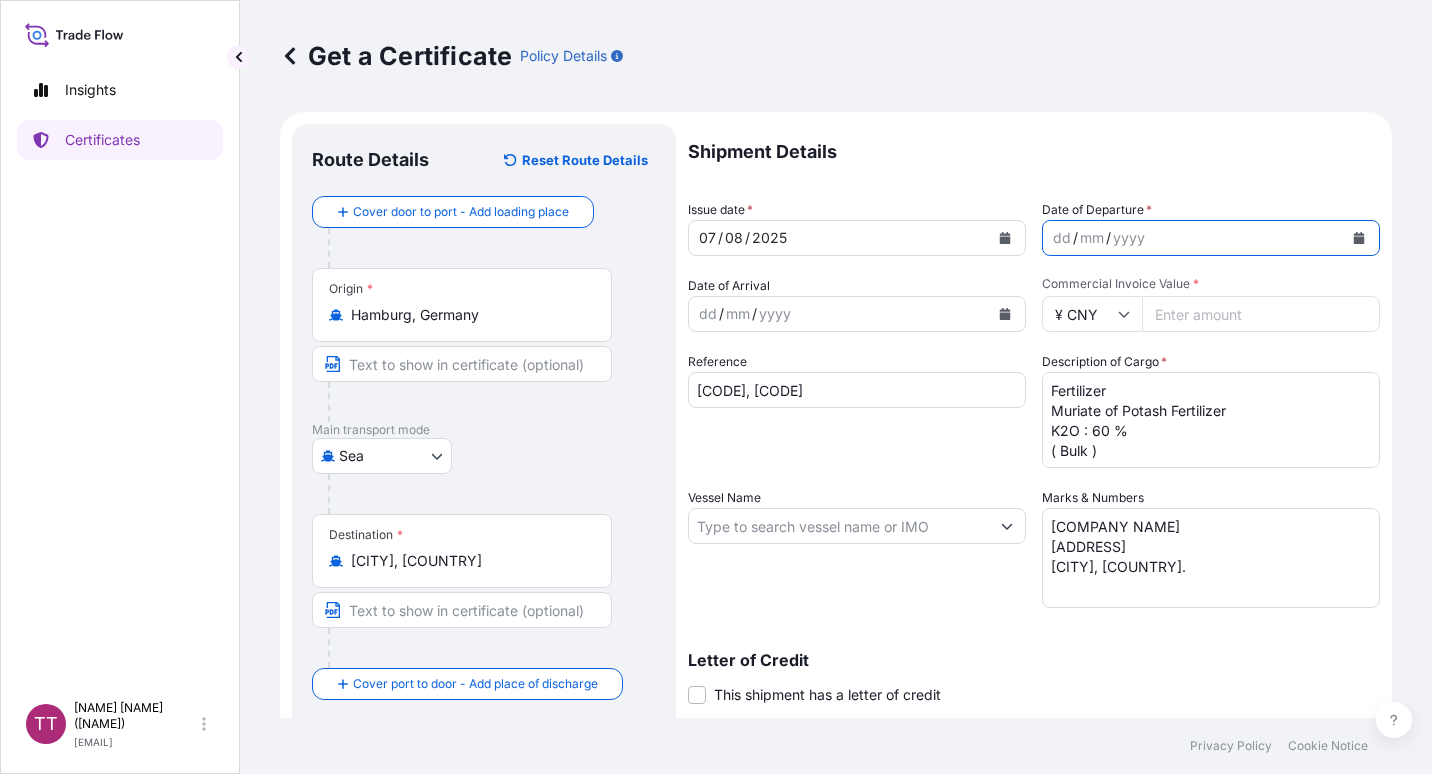 click 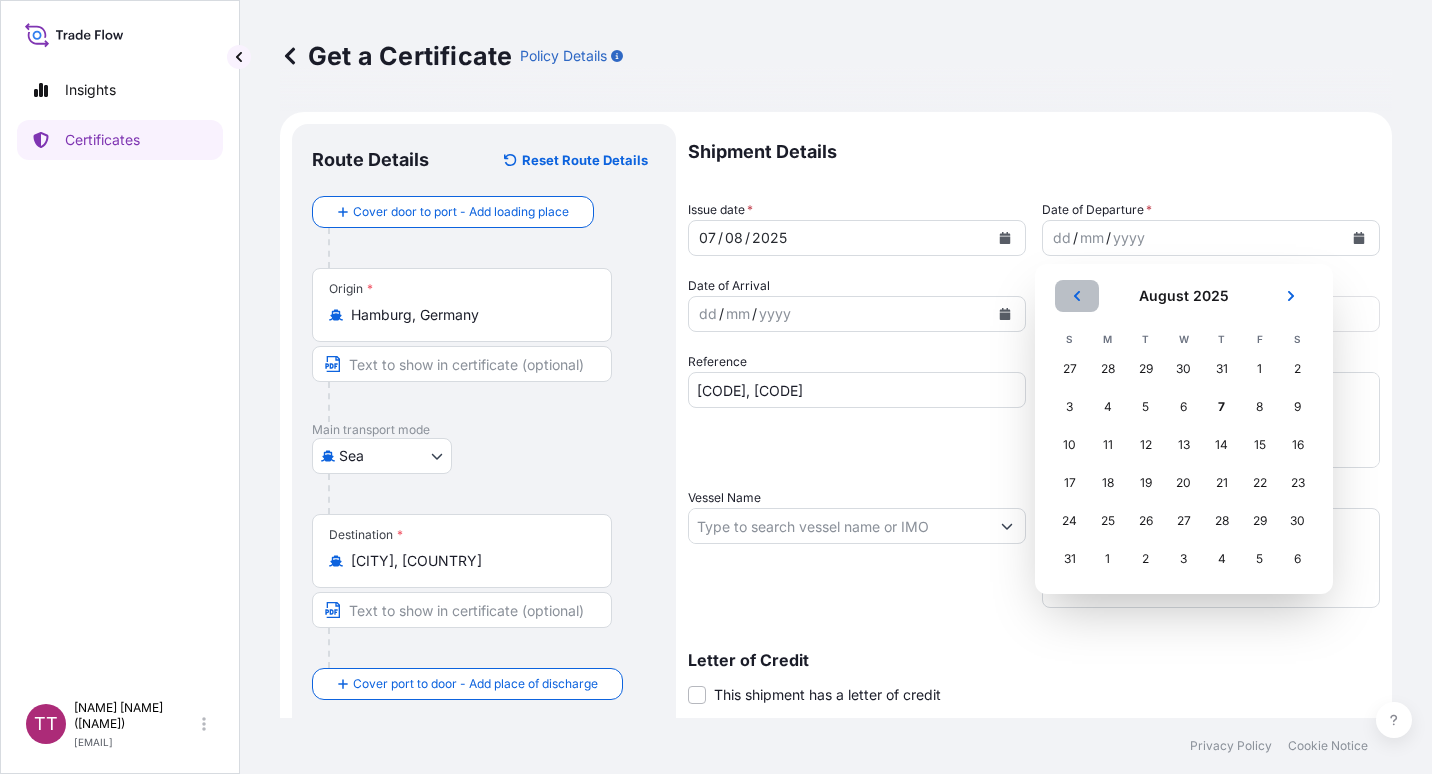 click 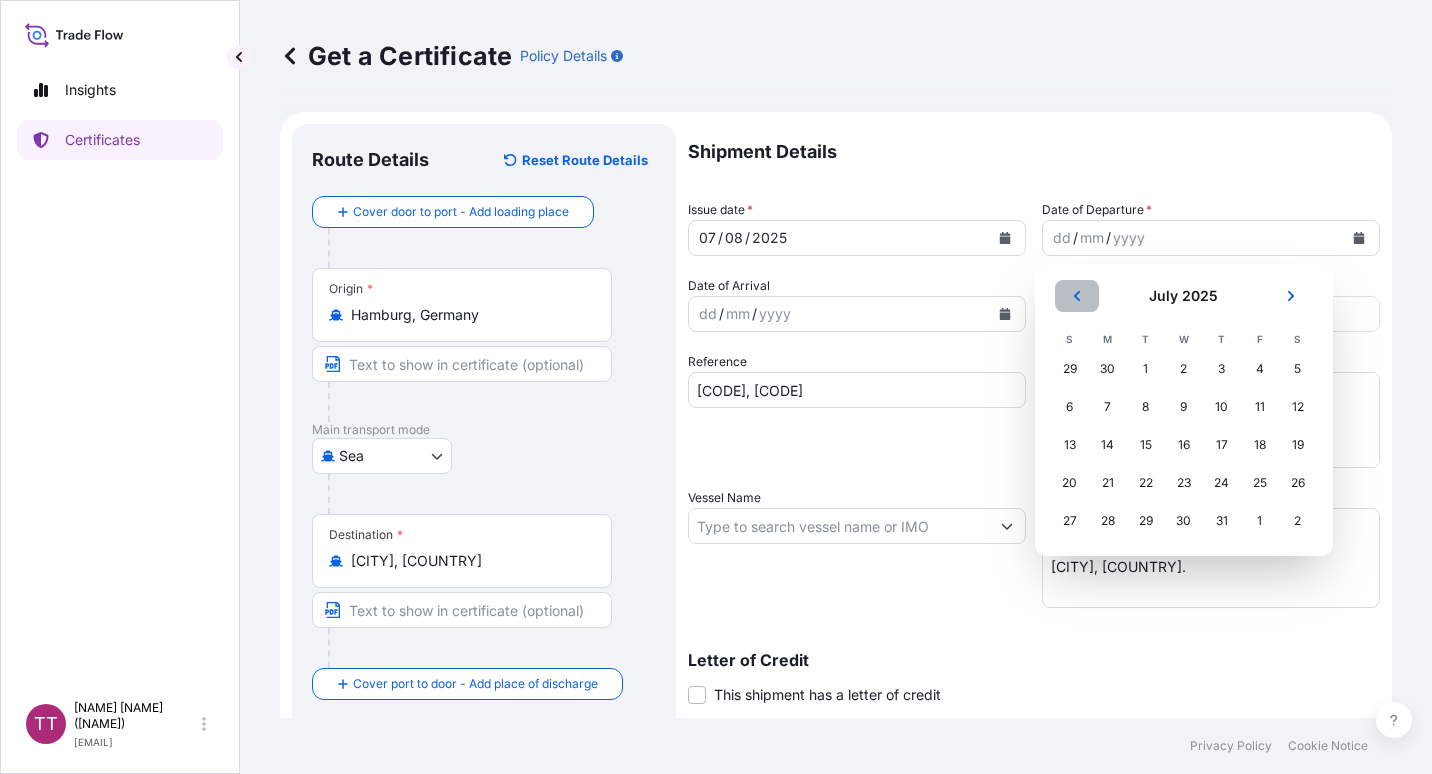 click 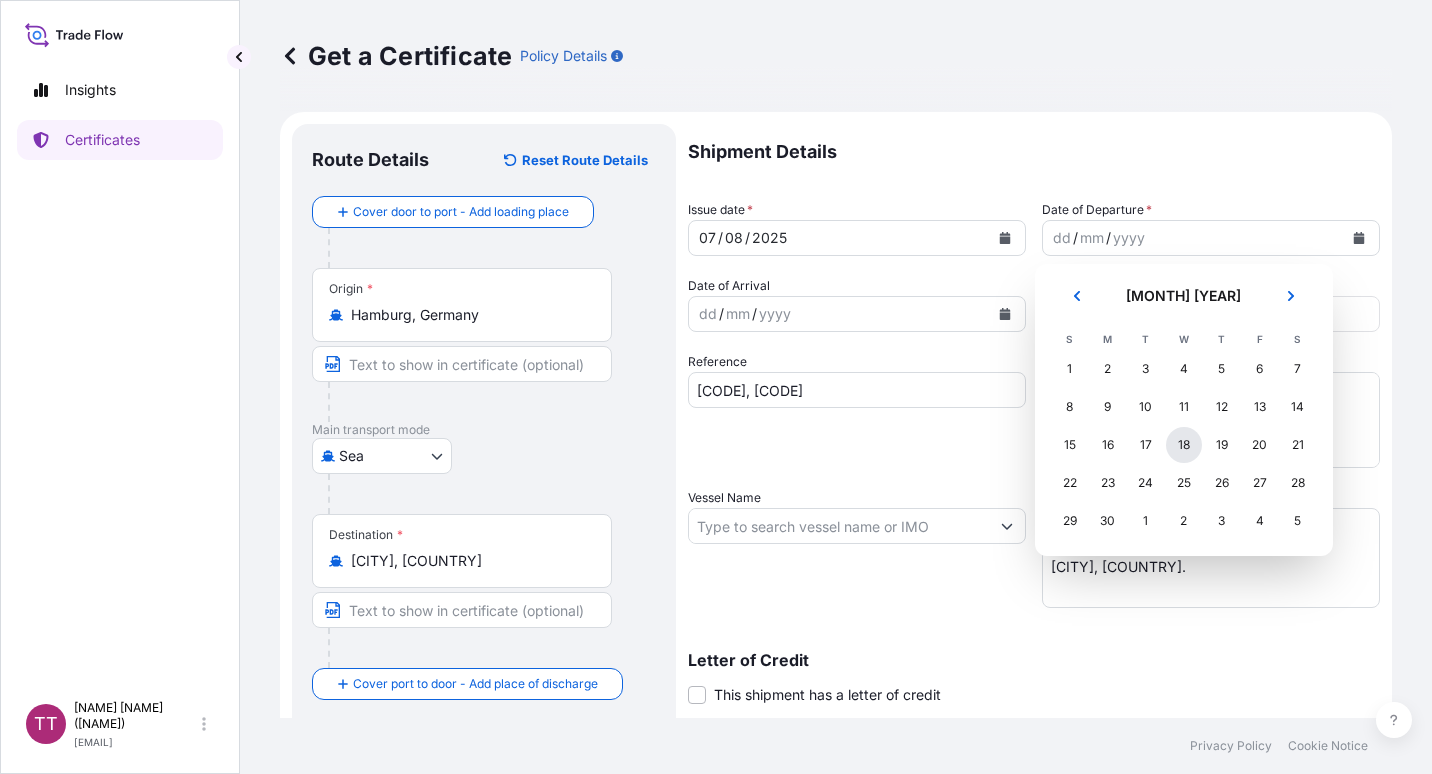 click on "18" at bounding box center (1184, 445) 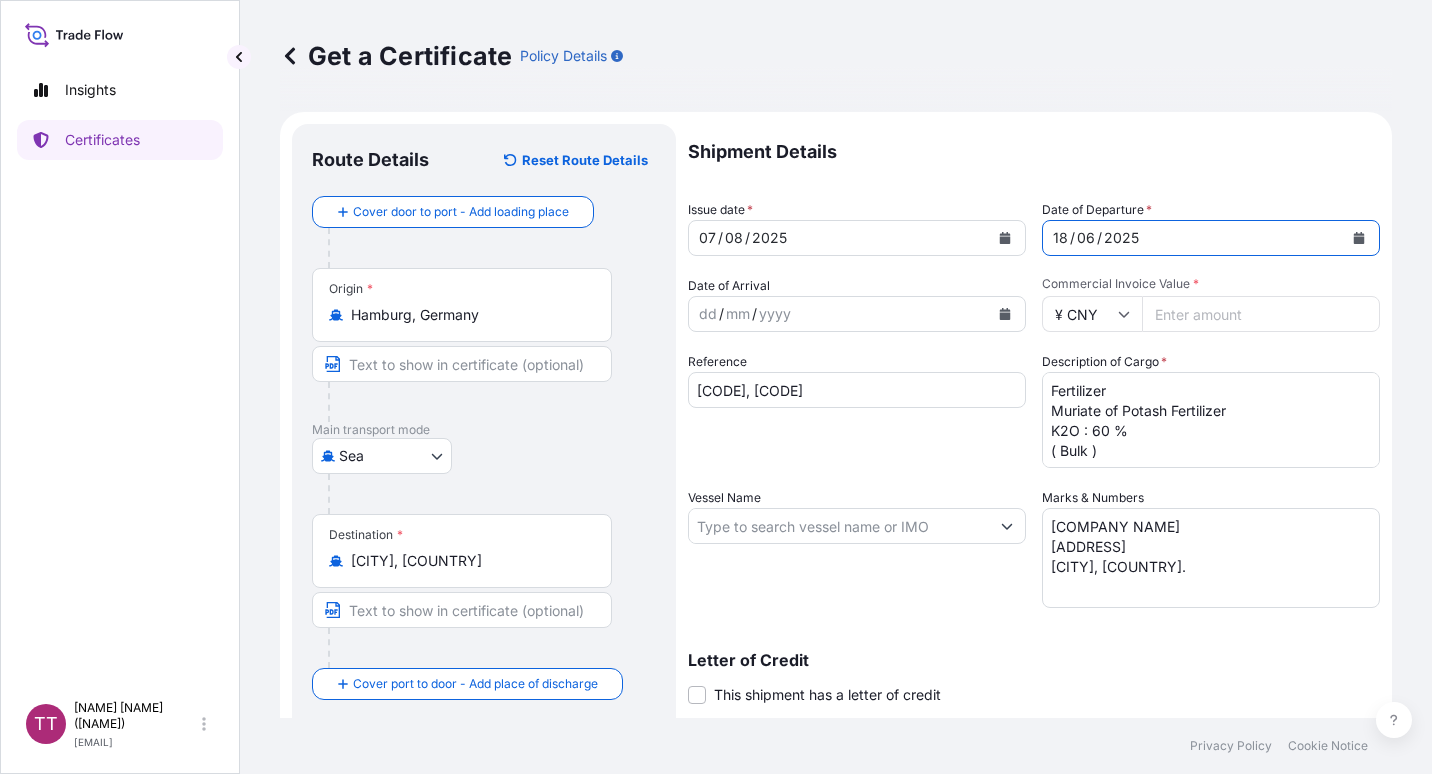 scroll, scrollTop: 18, scrollLeft: 0, axis: vertical 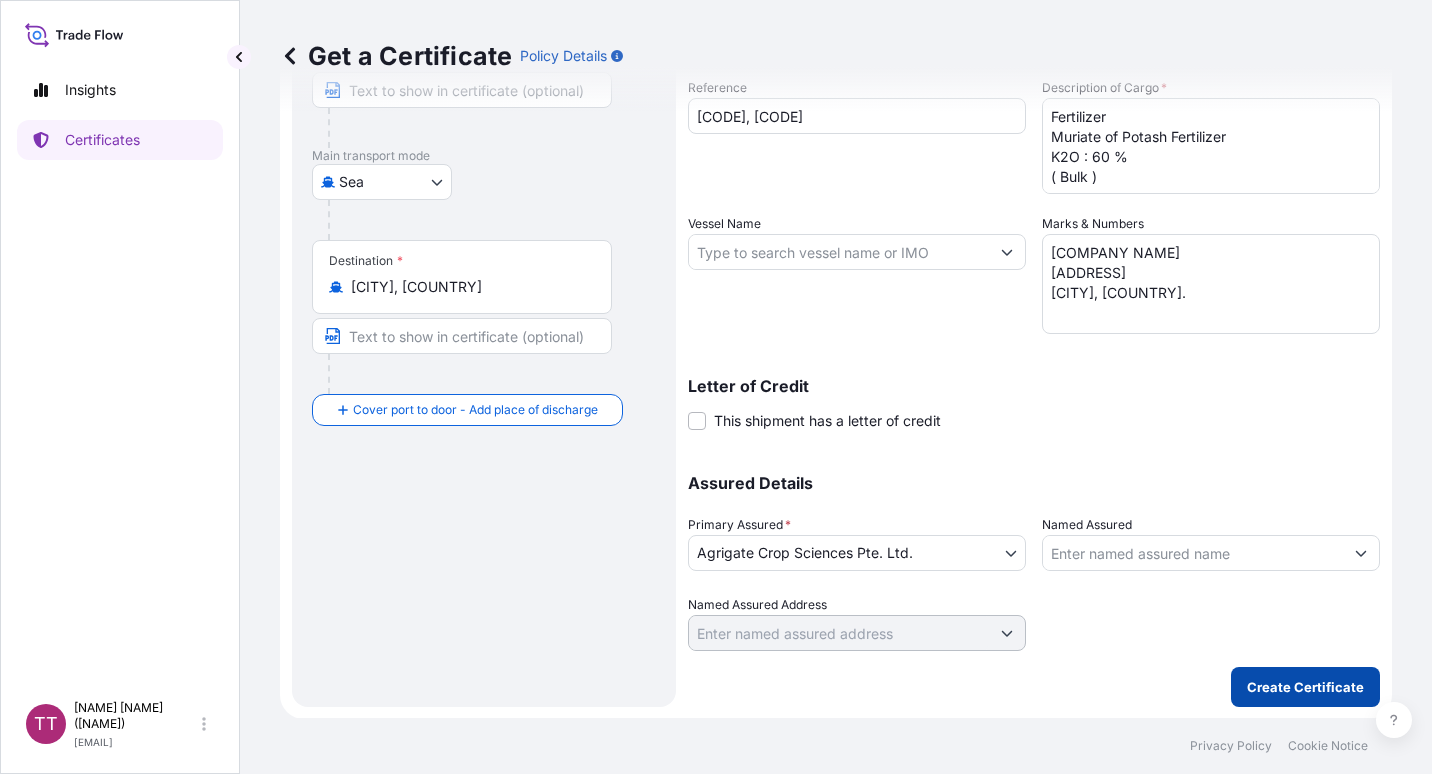 click on "Create Certificate" at bounding box center [1305, 687] 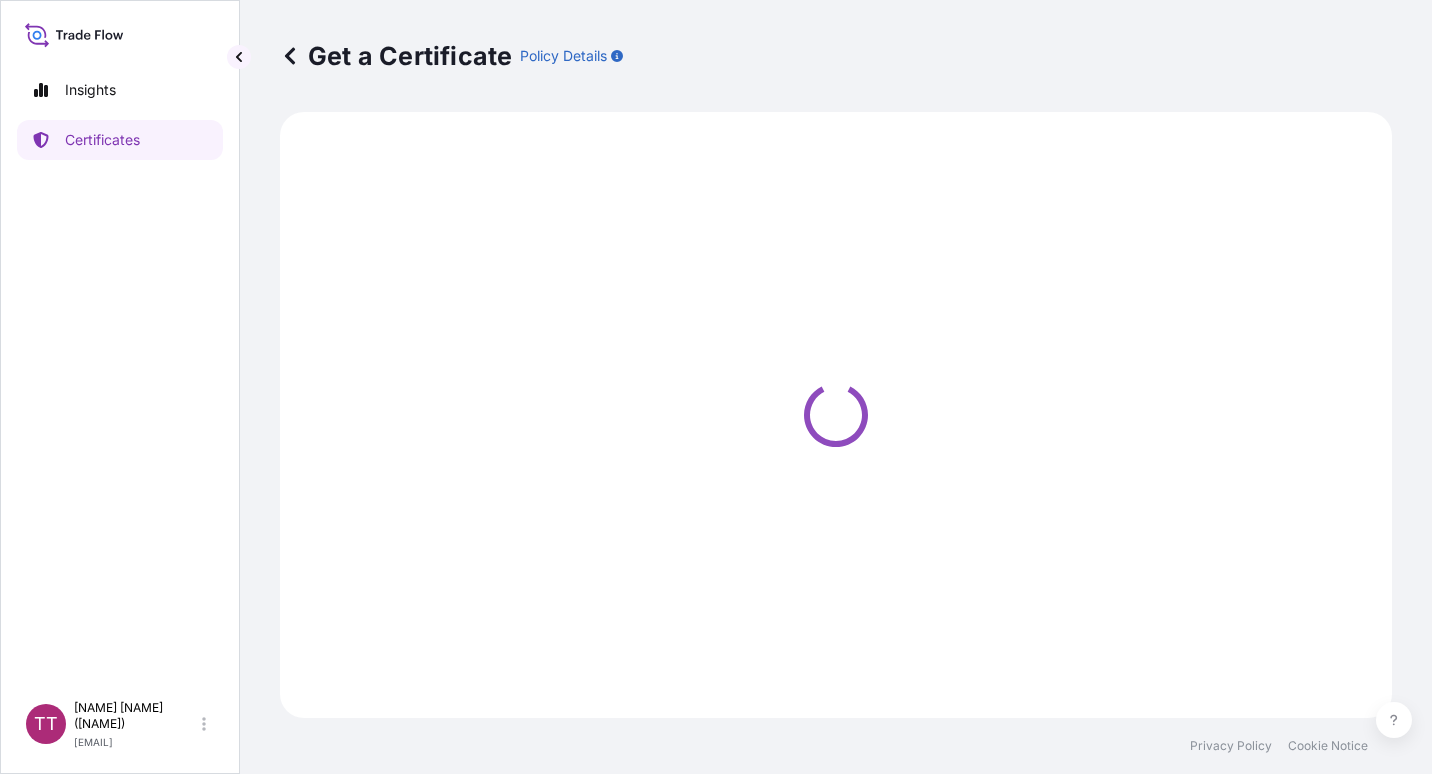 scroll, scrollTop: 0, scrollLeft: 0, axis: both 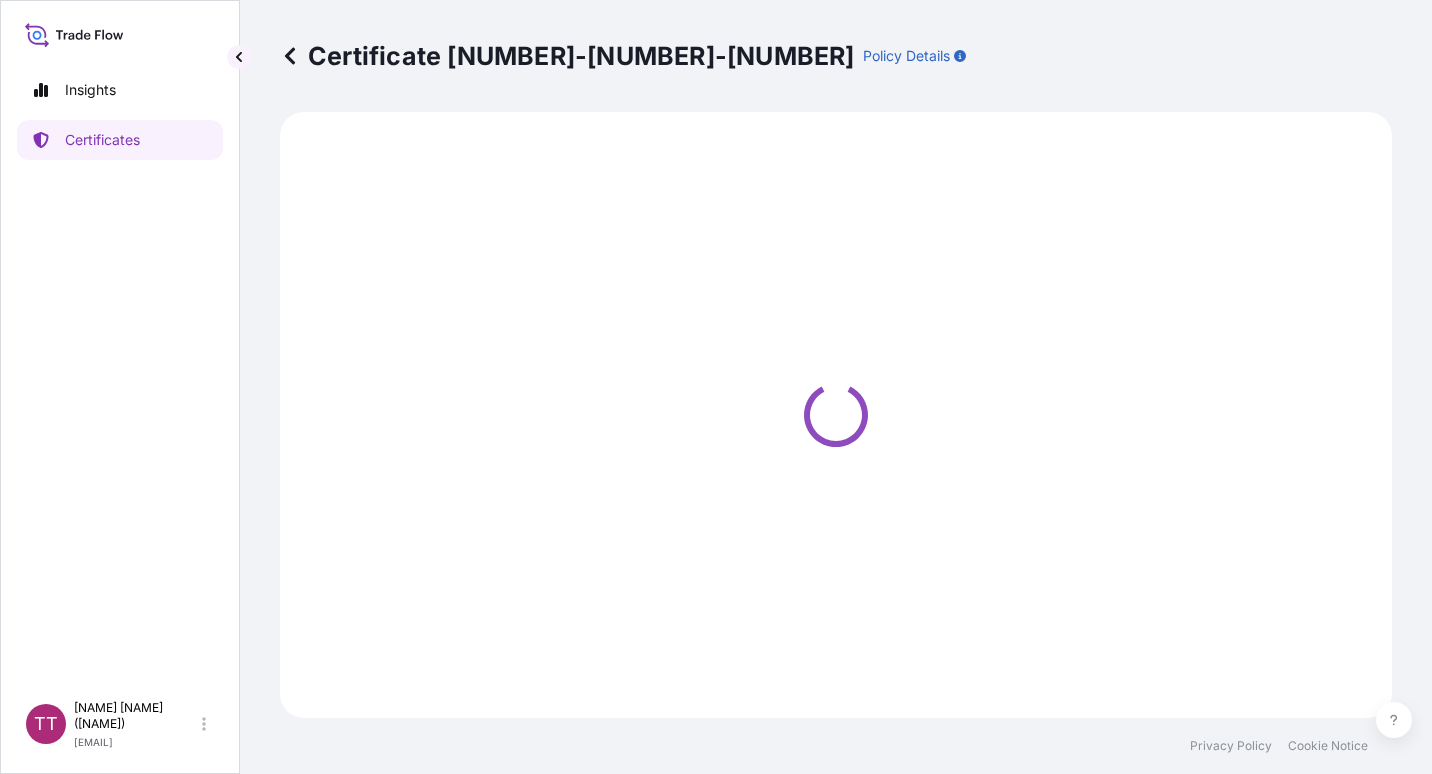 select on "Sea" 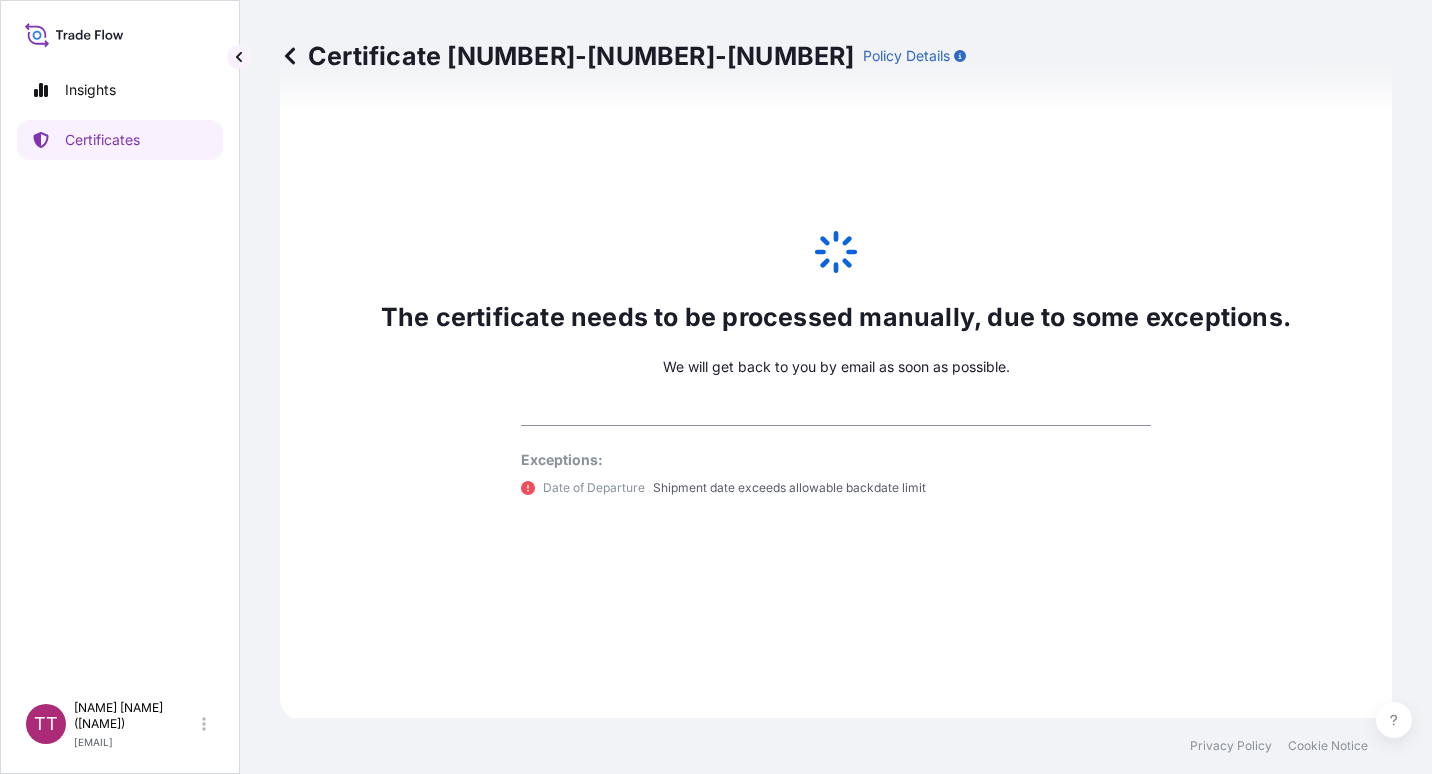 scroll, scrollTop: 1040, scrollLeft: 0, axis: vertical 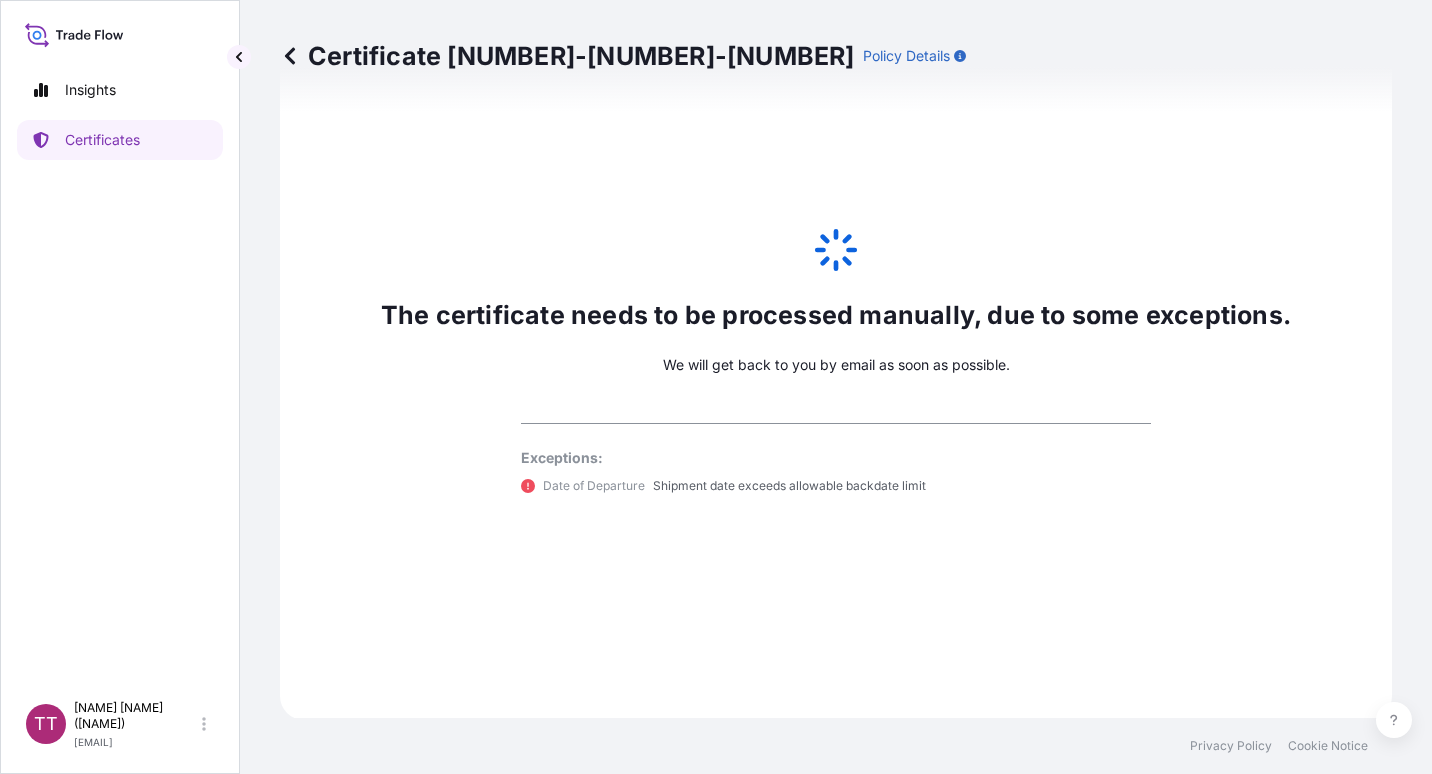 select on "[NUMBER]" 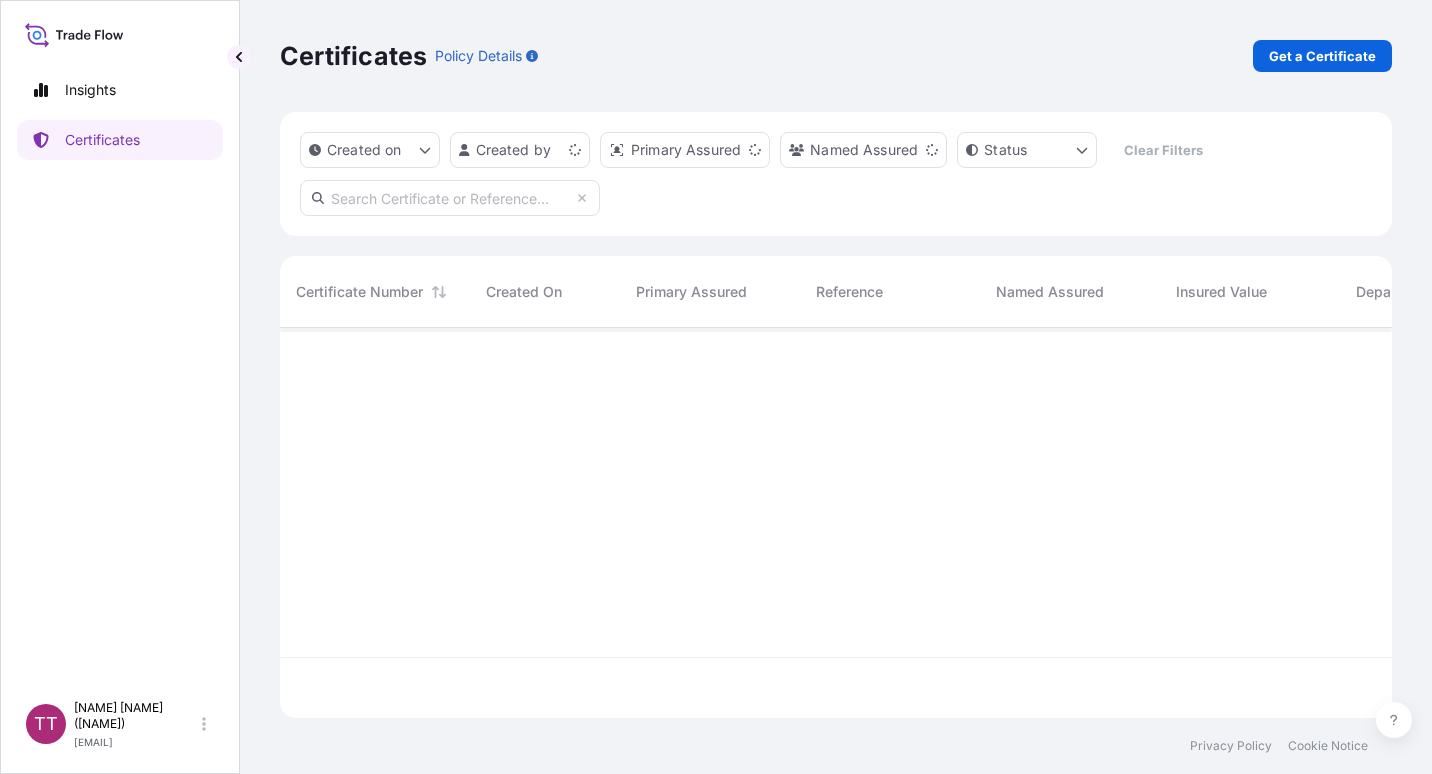 scroll, scrollTop: 0, scrollLeft: 0, axis: both 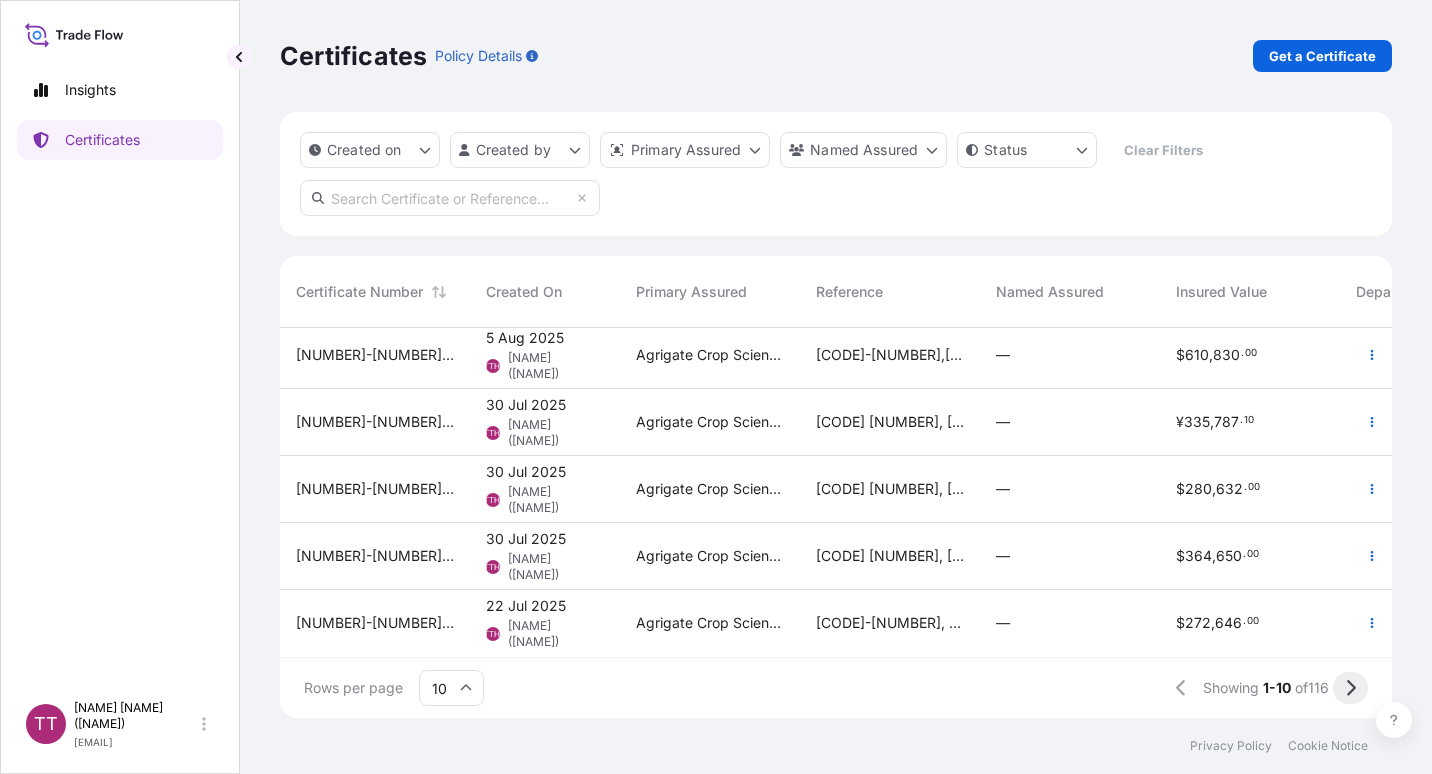 click 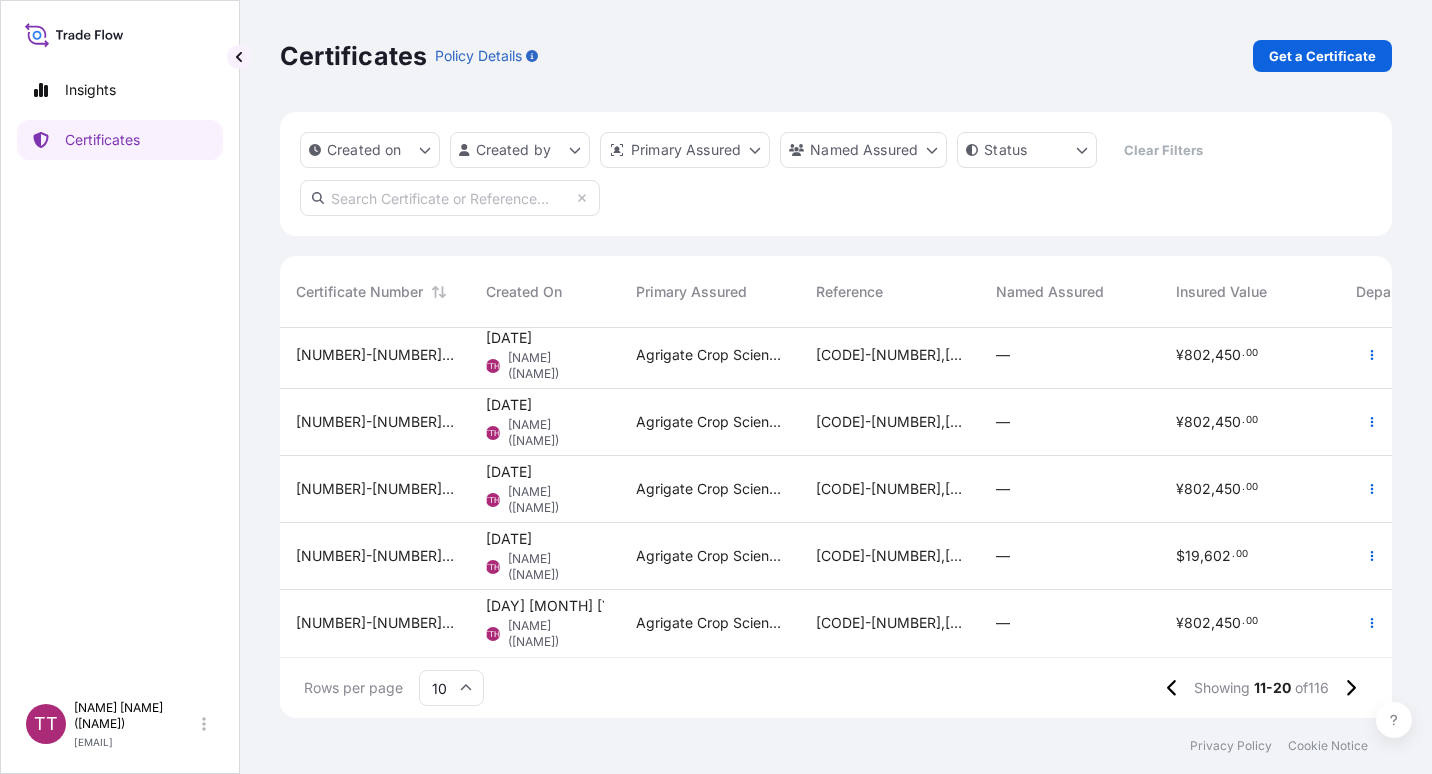 scroll, scrollTop: 356, scrollLeft: 0, axis: vertical 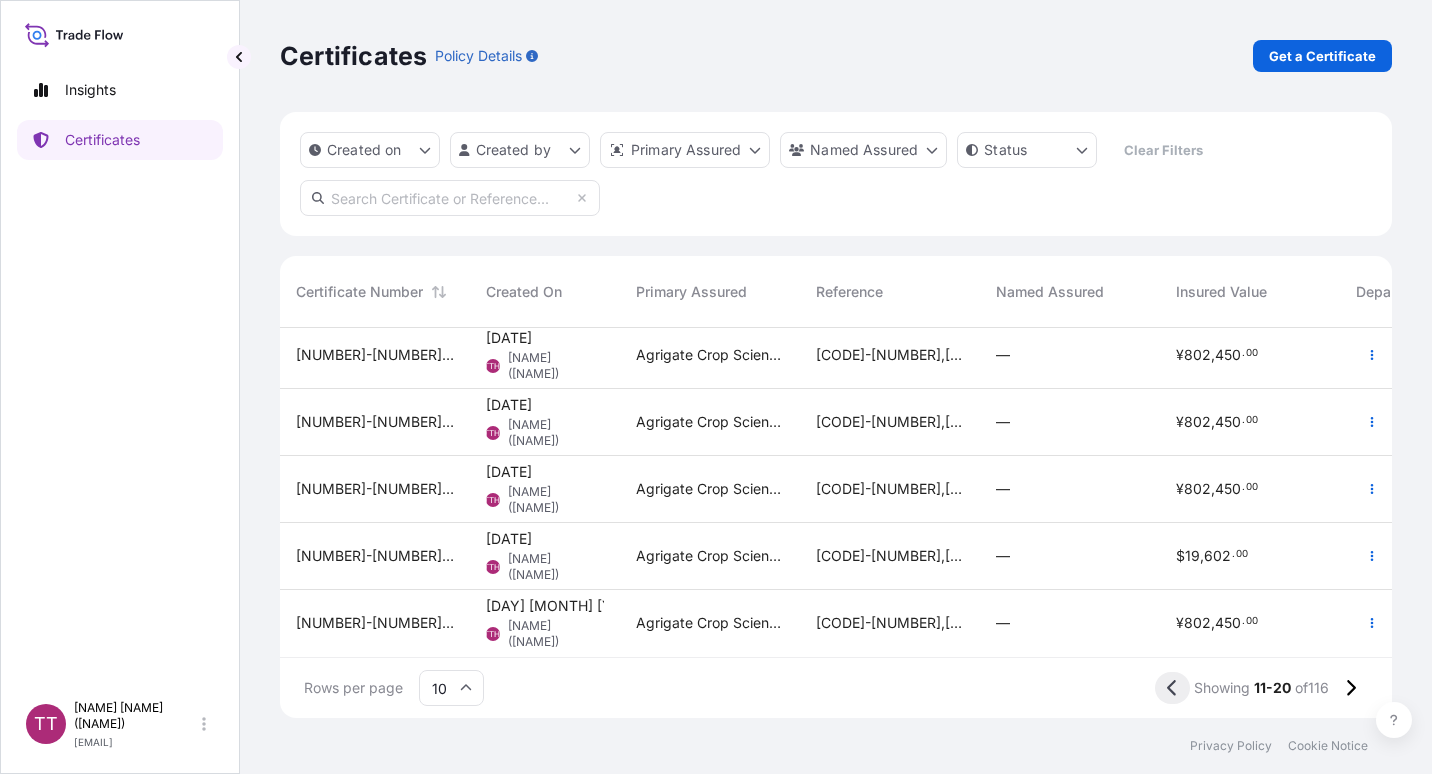 click at bounding box center [1172, 688] 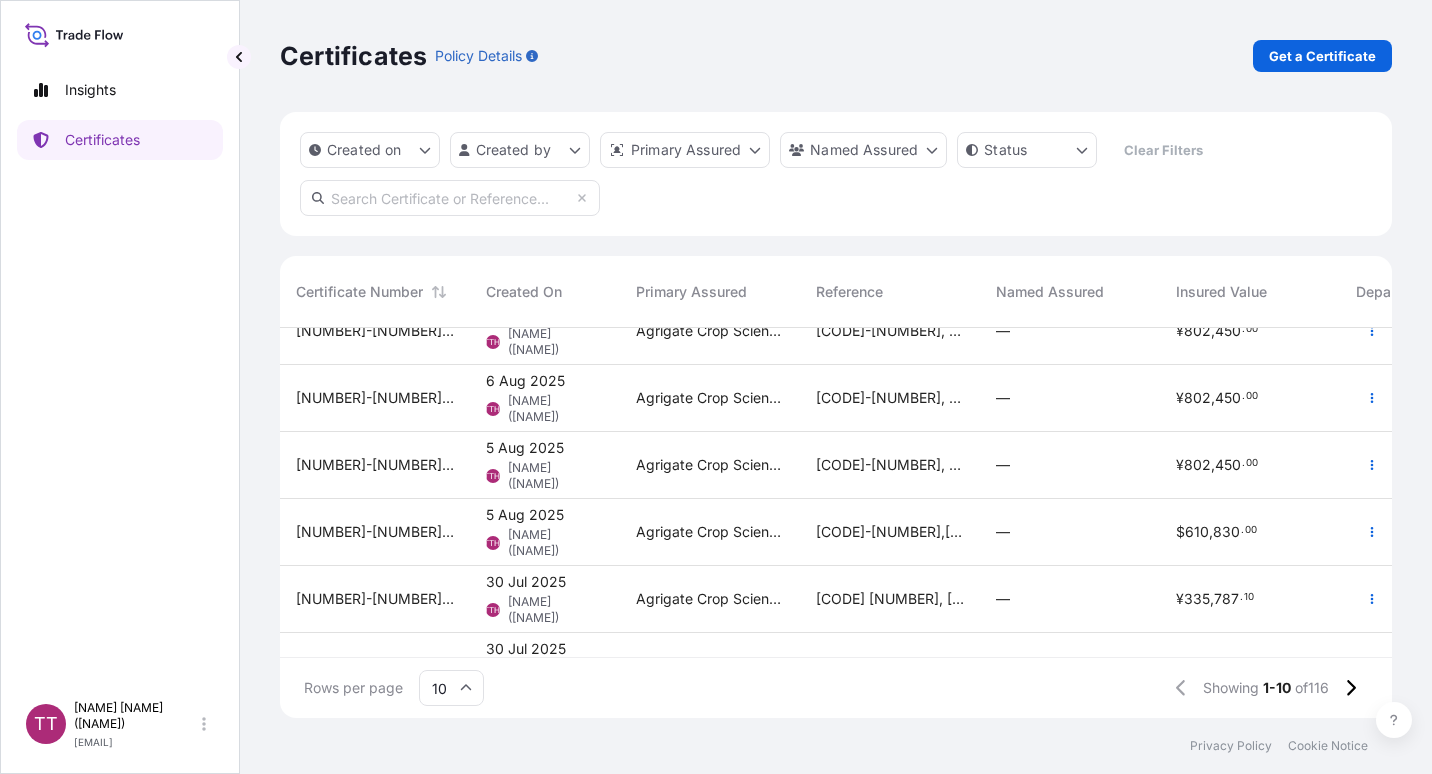 scroll, scrollTop: 0, scrollLeft: 0, axis: both 